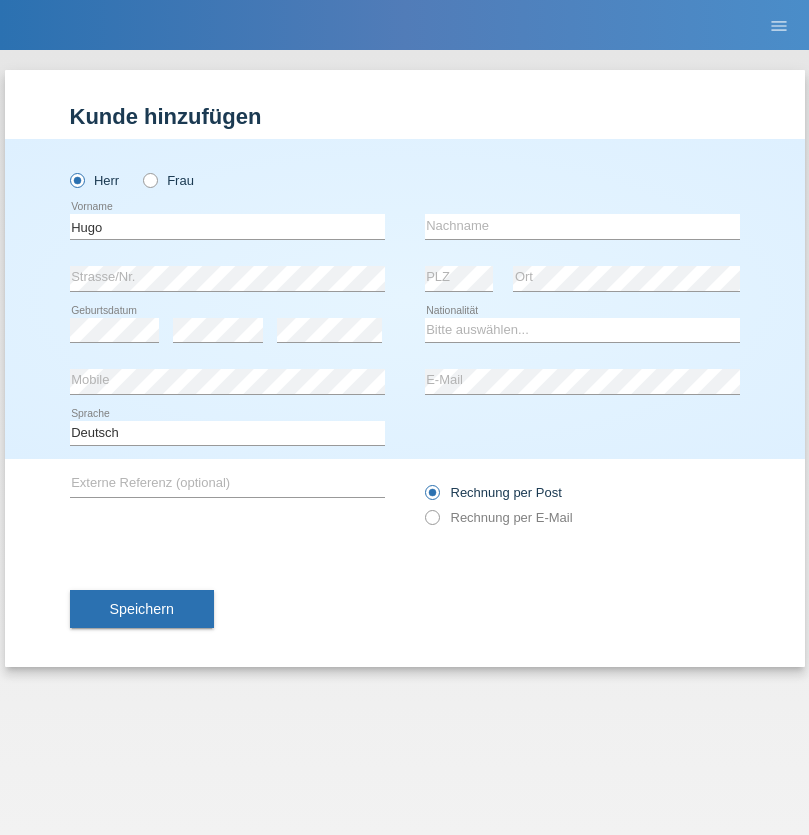 scroll, scrollTop: 0, scrollLeft: 0, axis: both 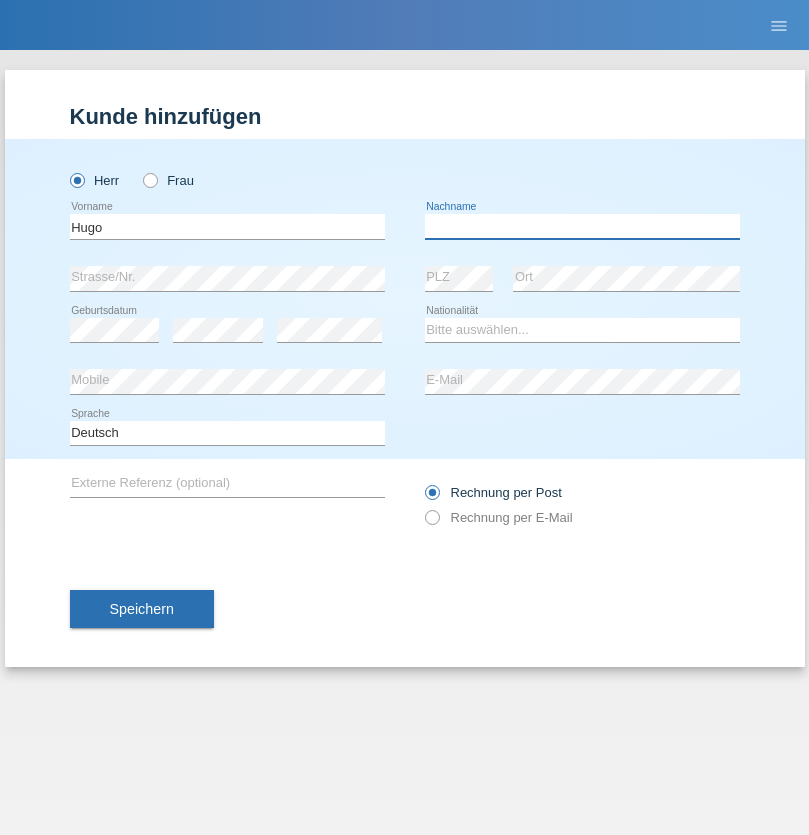 click at bounding box center [582, 226] 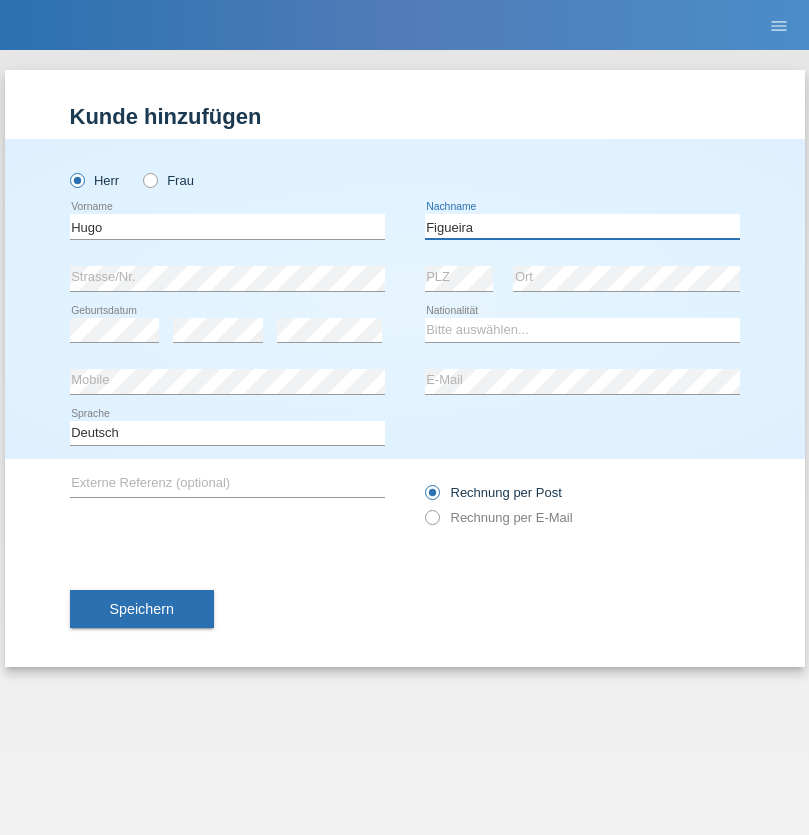 type on "Figueira" 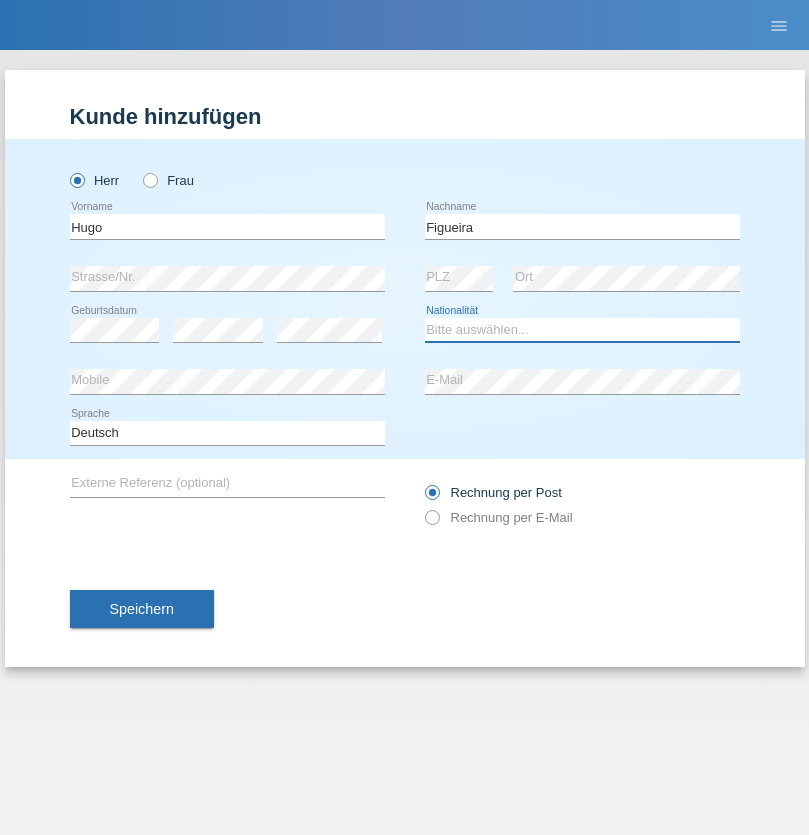 select on "PT" 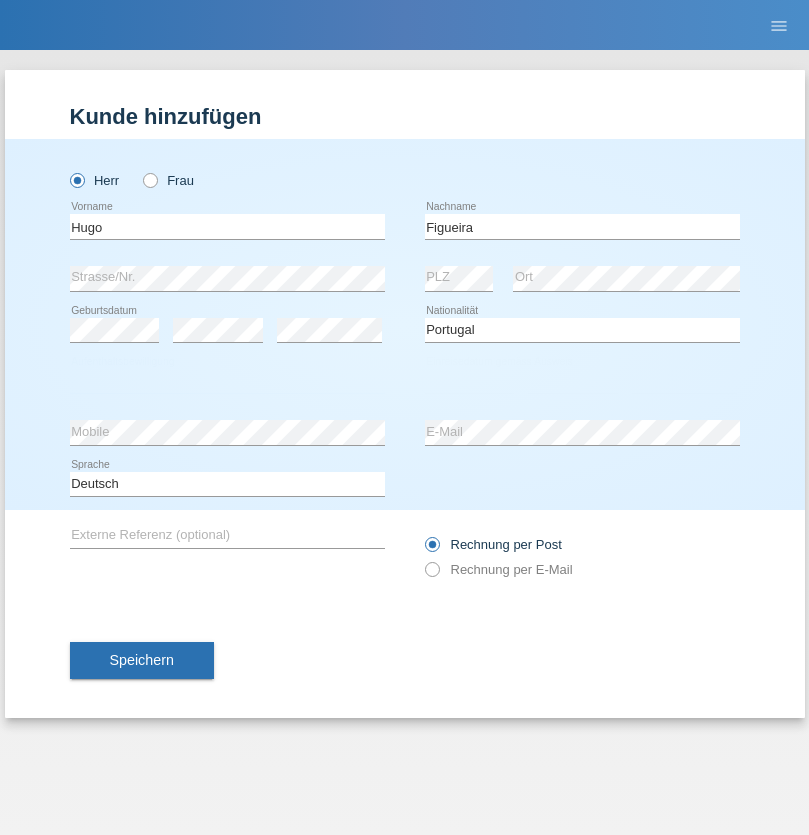 select on "C" 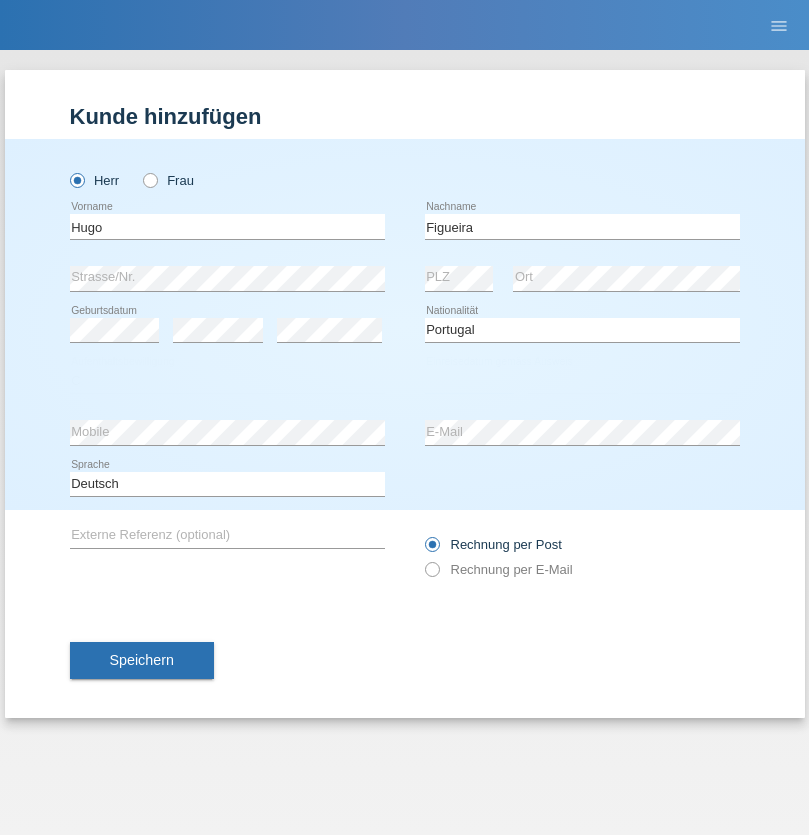 select on "04" 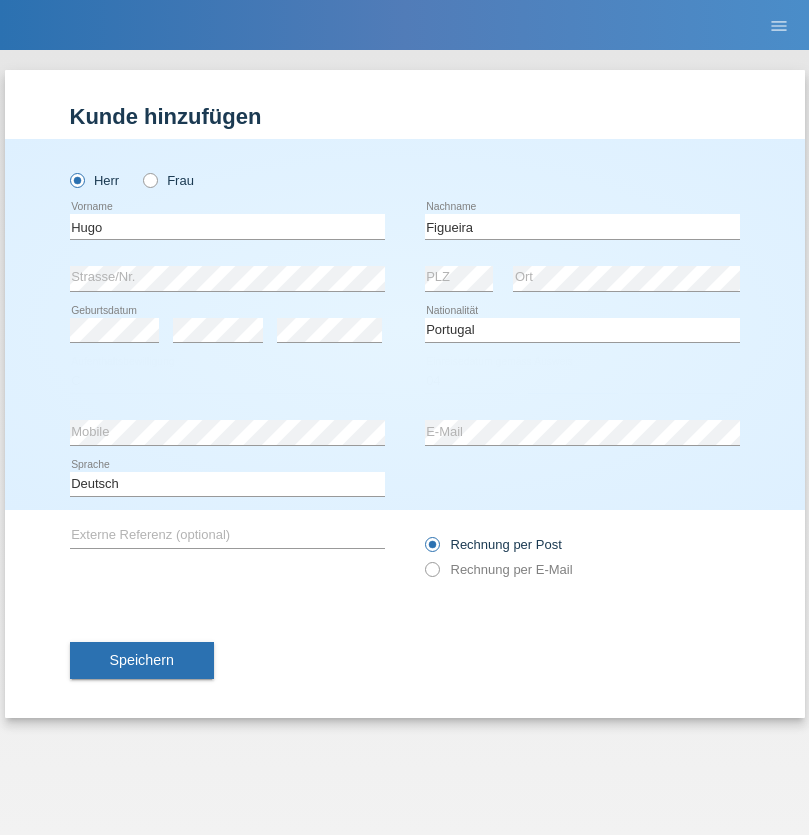 select on "02" 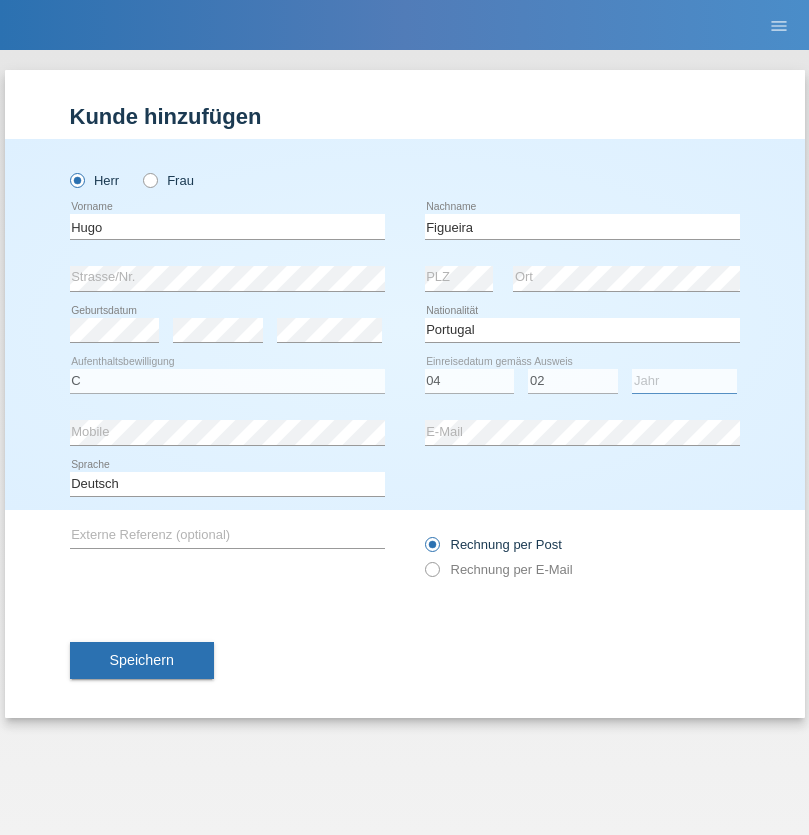 select on "2012" 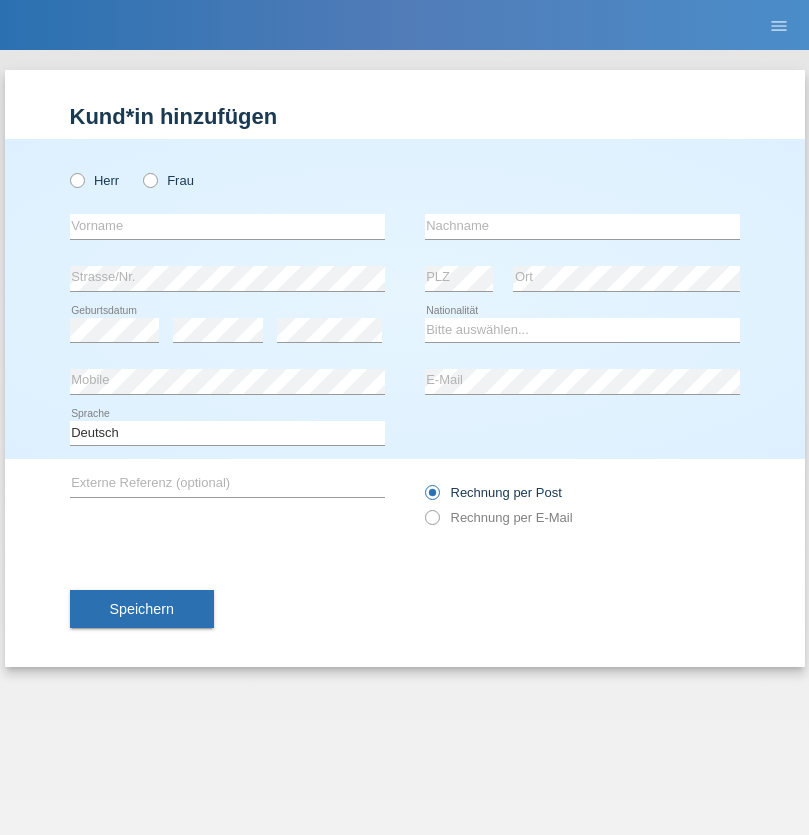 scroll, scrollTop: 0, scrollLeft: 0, axis: both 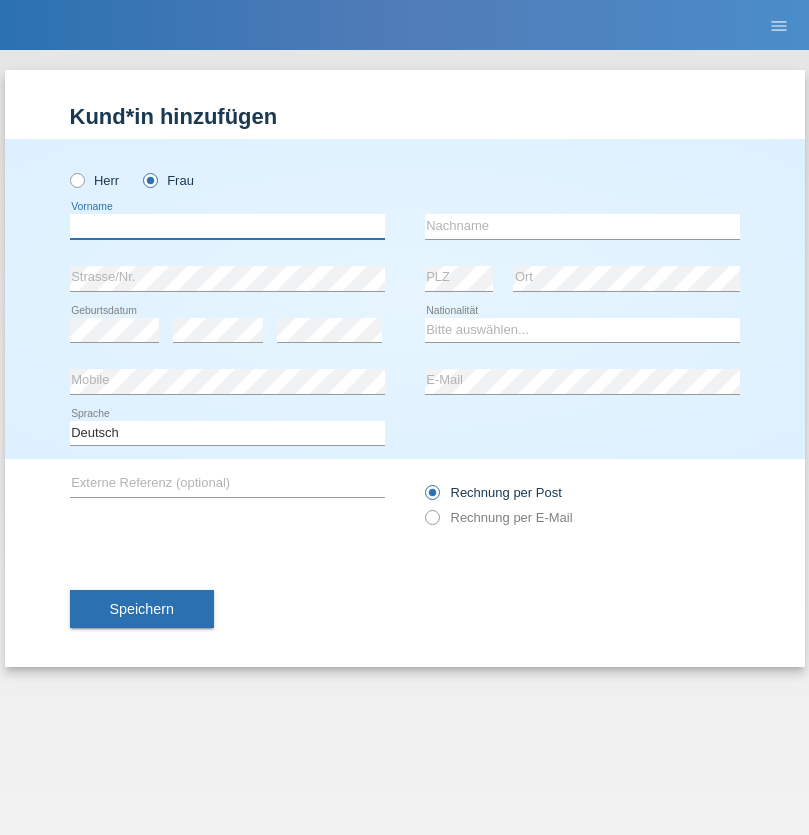 click at bounding box center (227, 226) 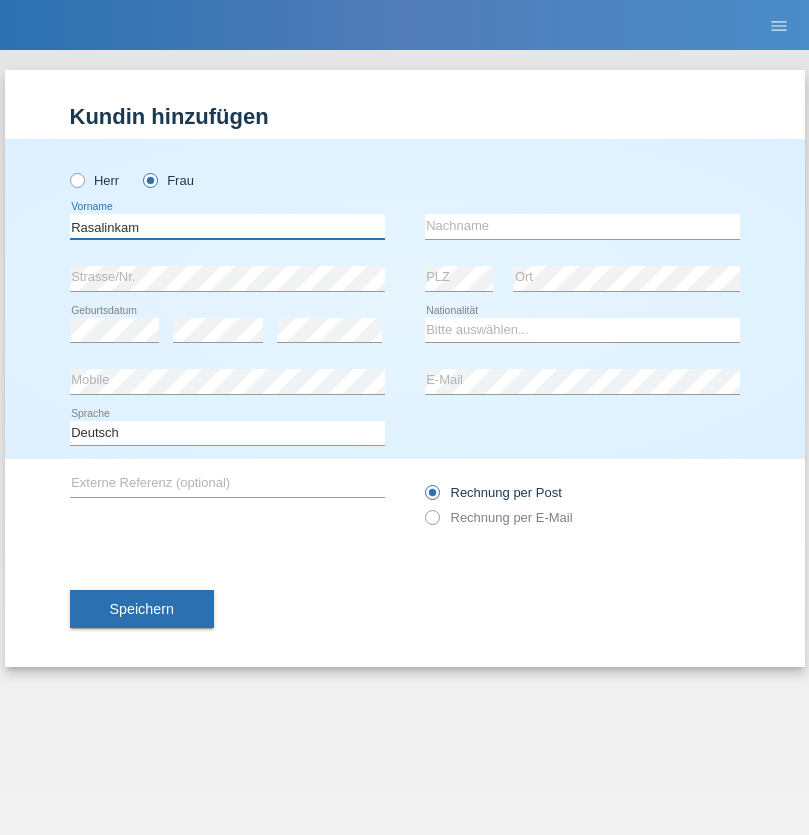 type on "Rasalinkam" 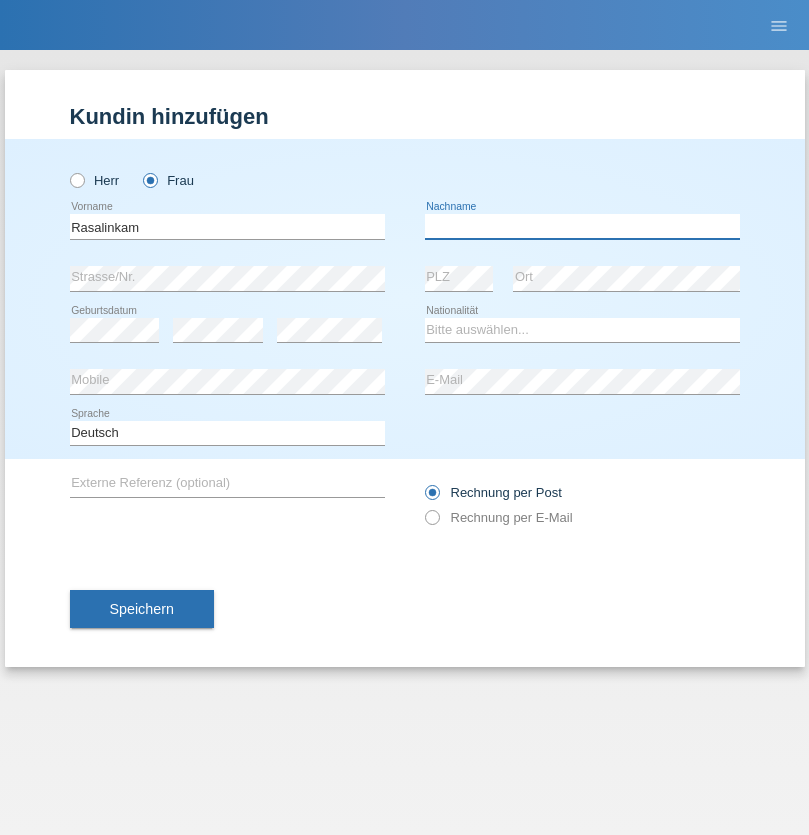 click at bounding box center (582, 226) 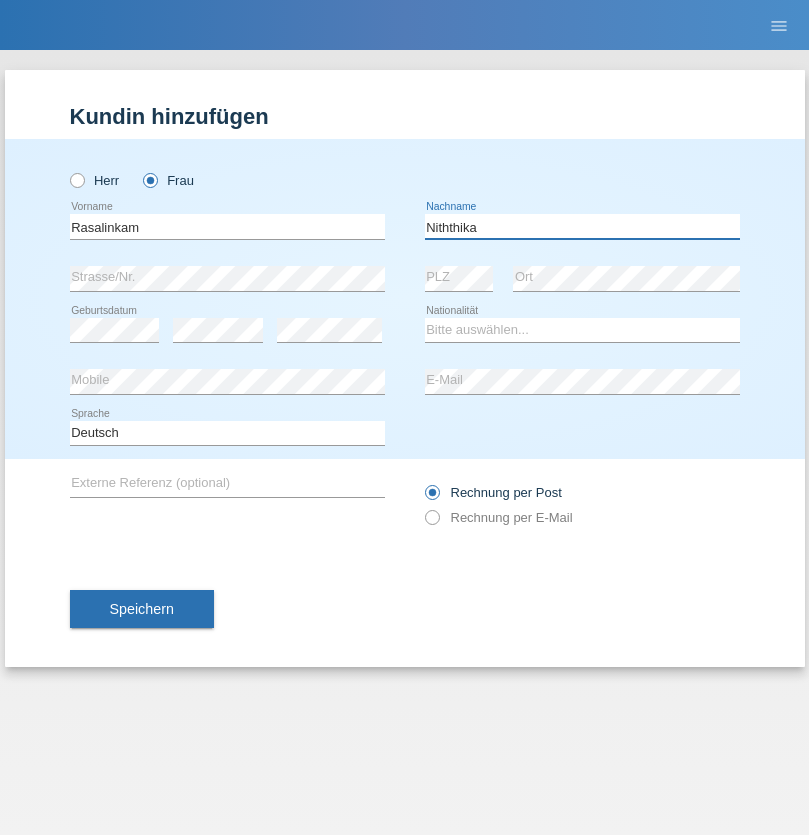 type on "Niththika" 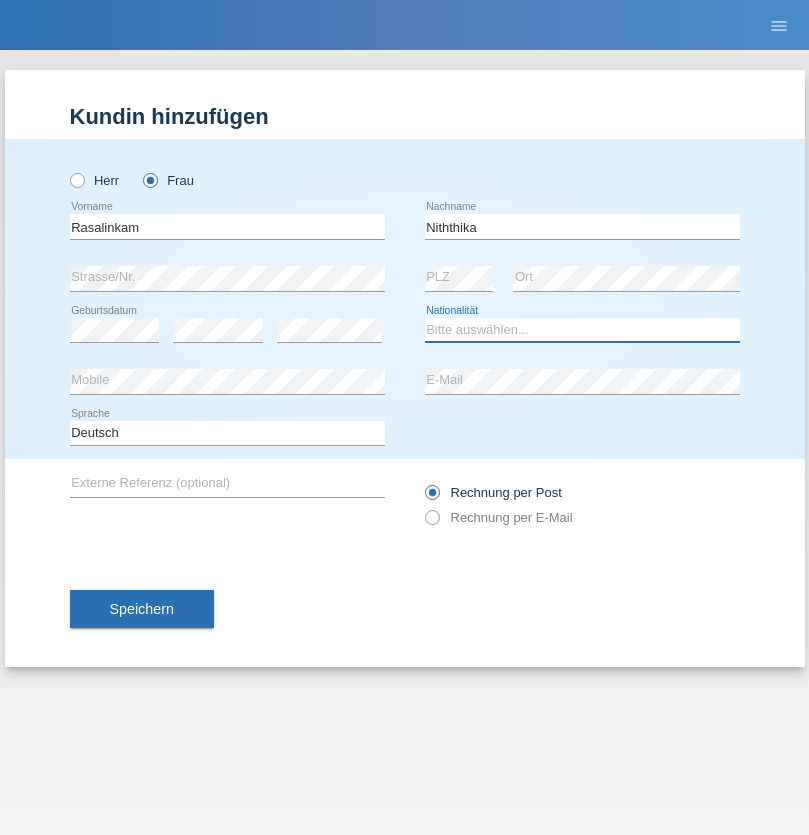 select on "LK" 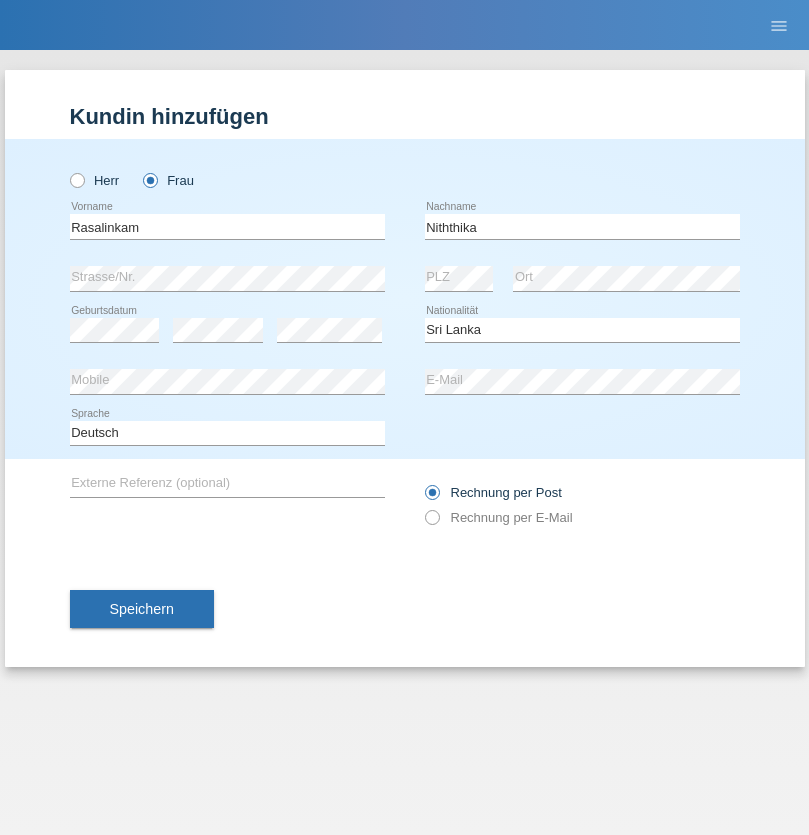 select on "C" 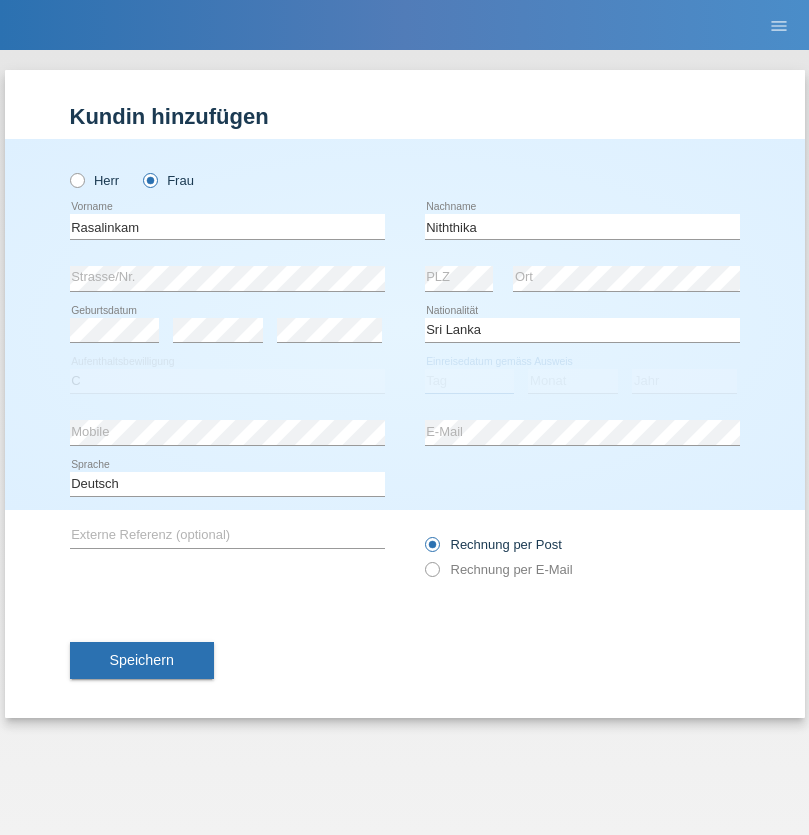 select on "04" 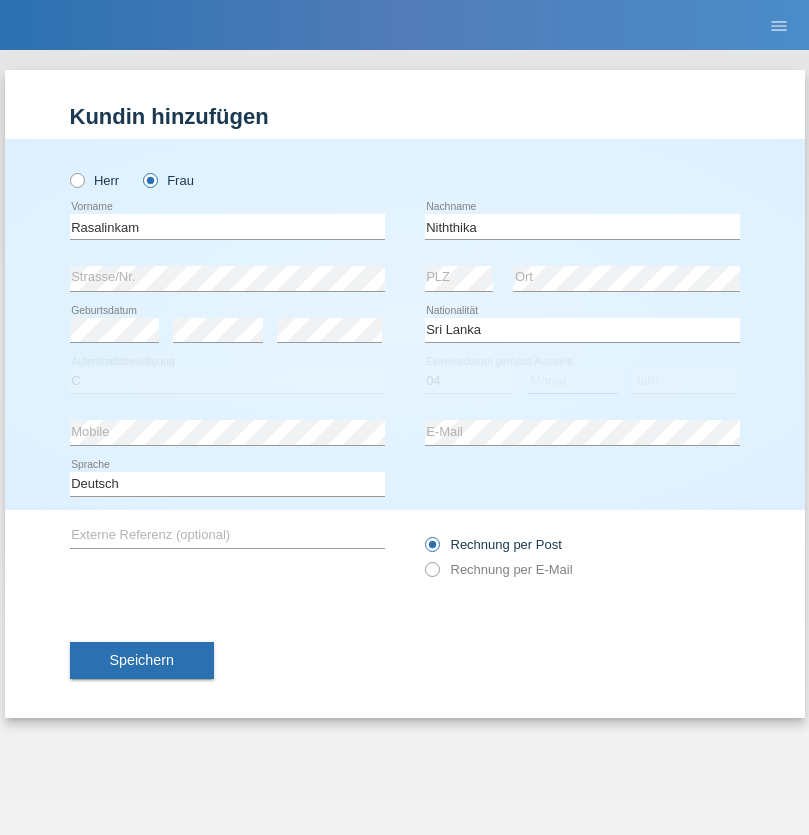 select on "08" 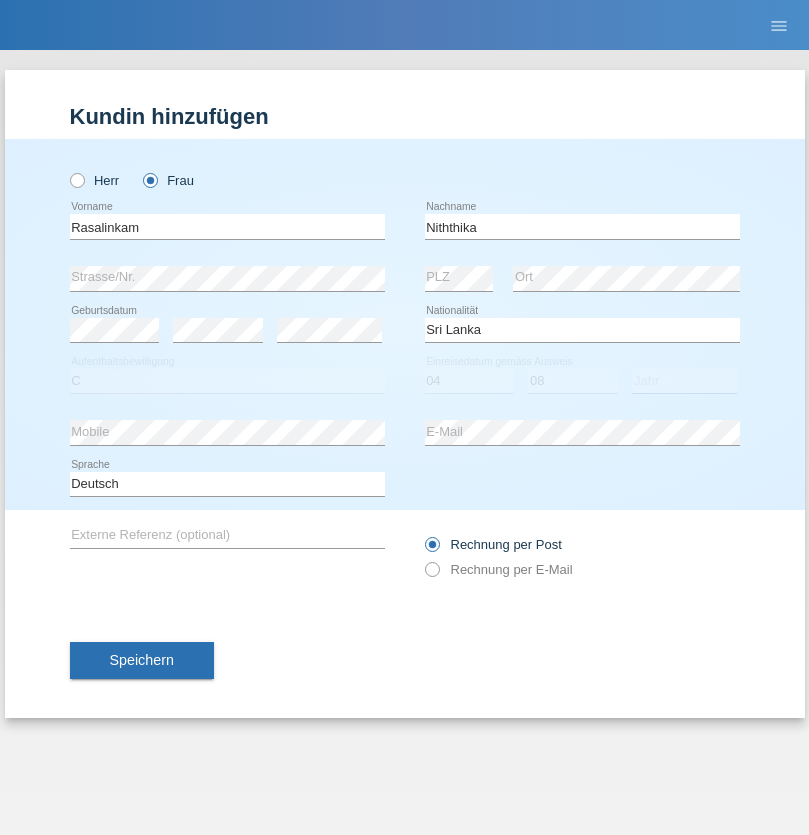 select on "2021" 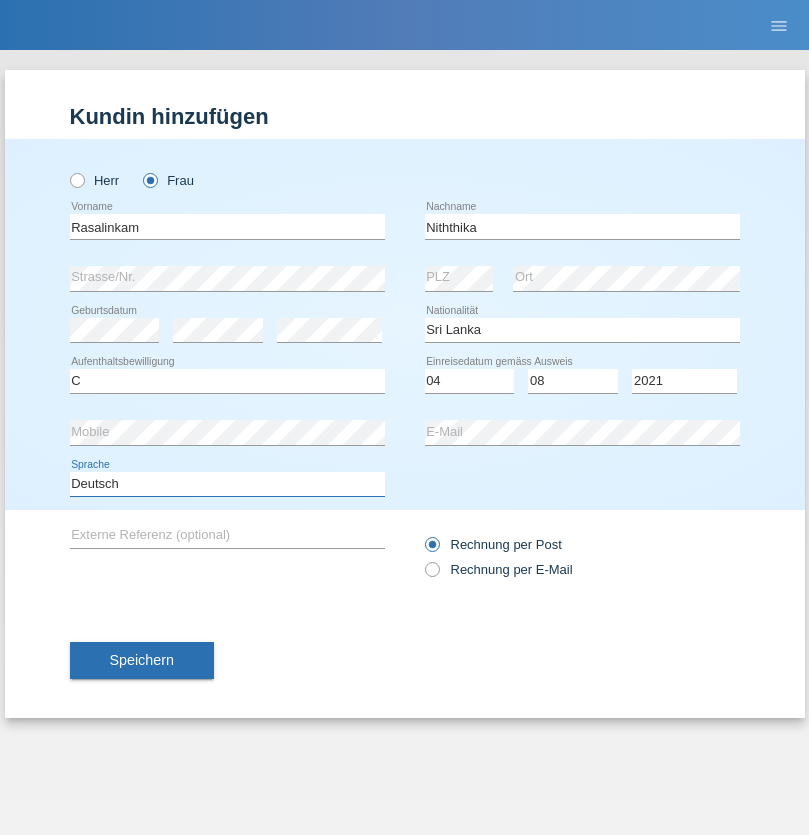 select on "en" 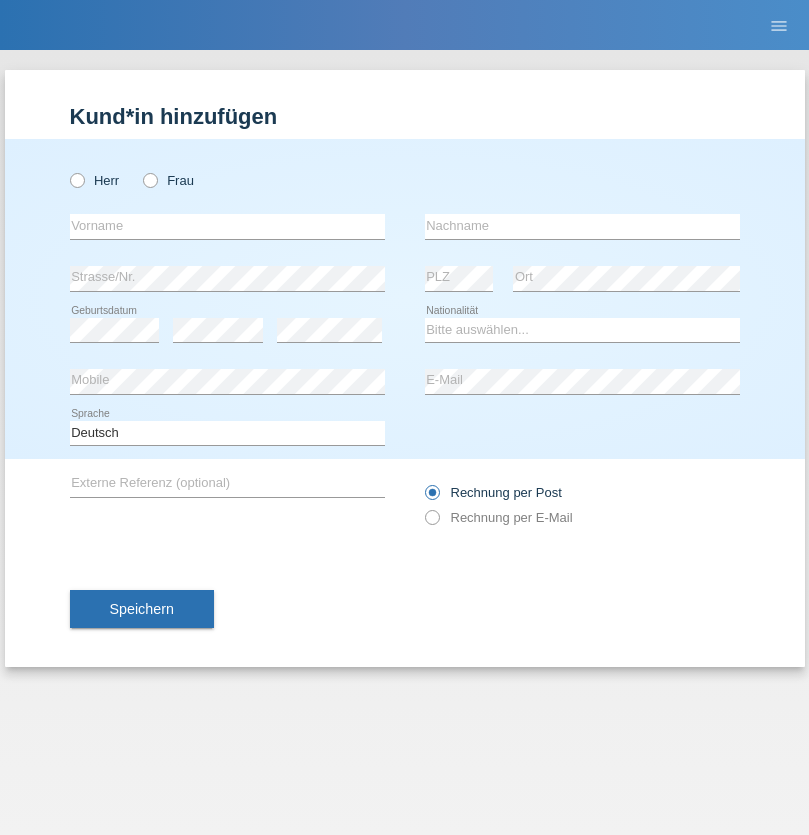 scroll, scrollTop: 0, scrollLeft: 0, axis: both 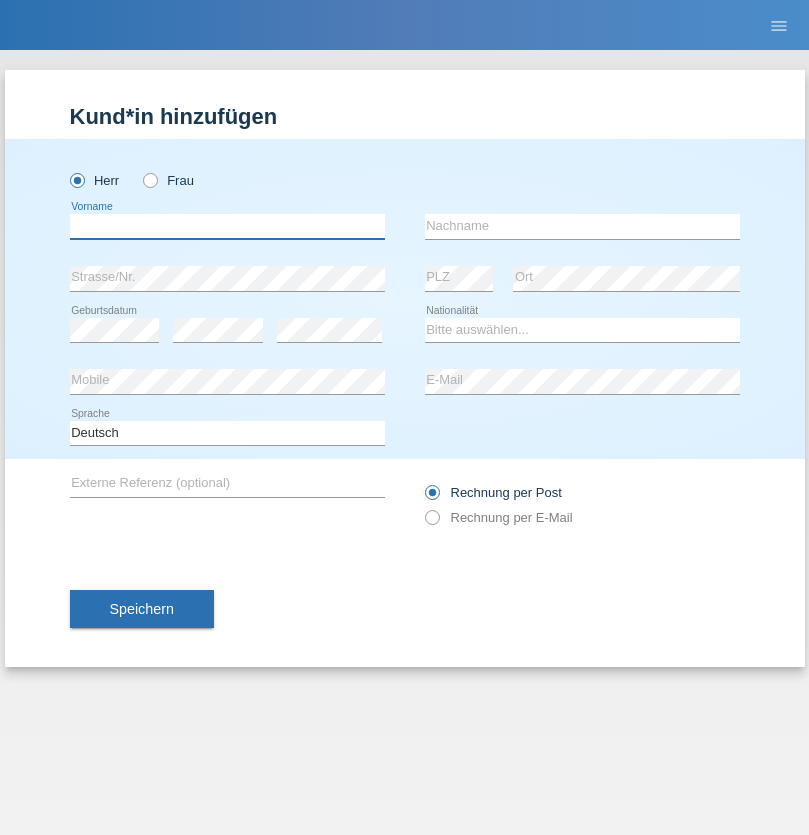click at bounding box center [227, 226] 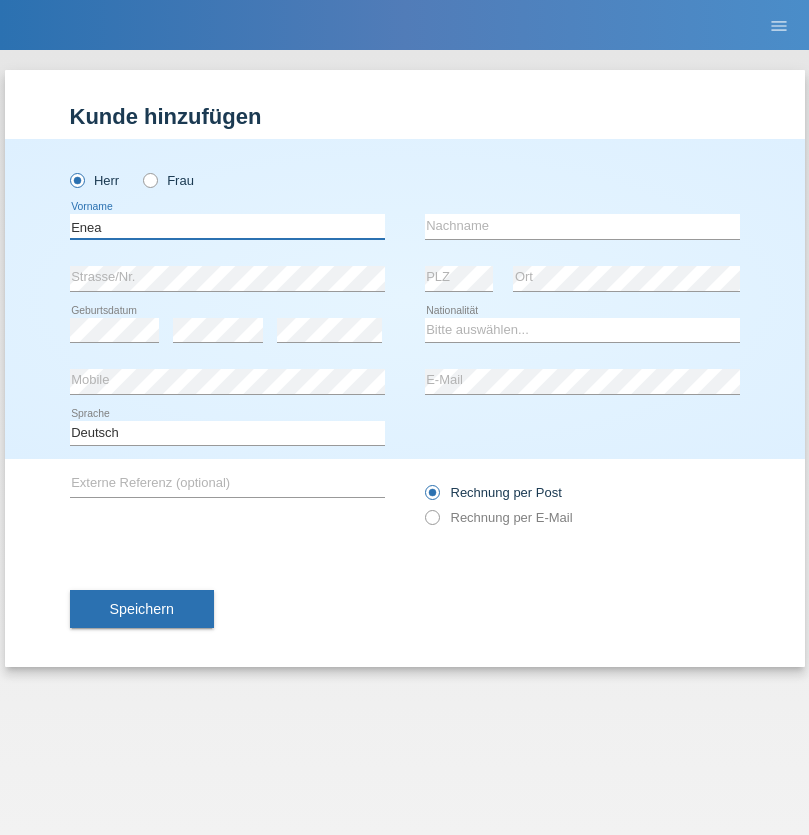type on "Enea" 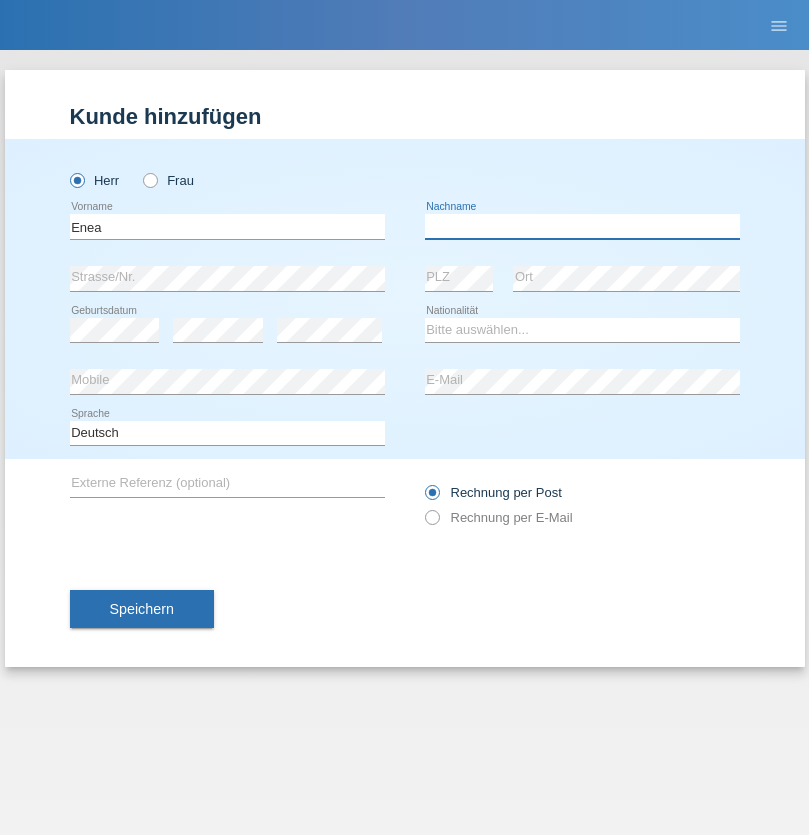 click at bounding box center [582, 226] 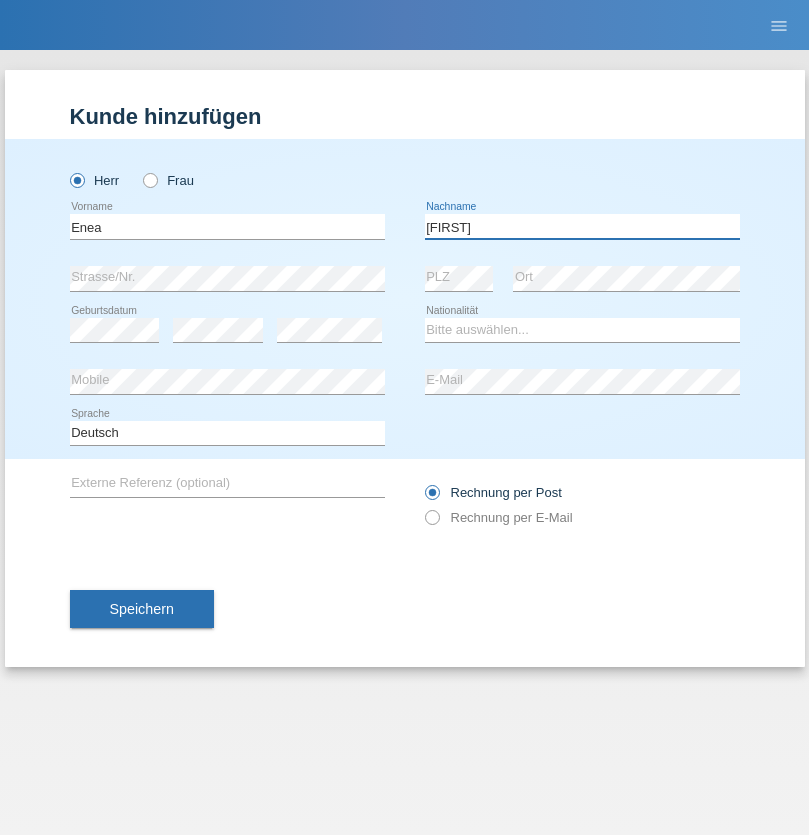 type on "Andrei" 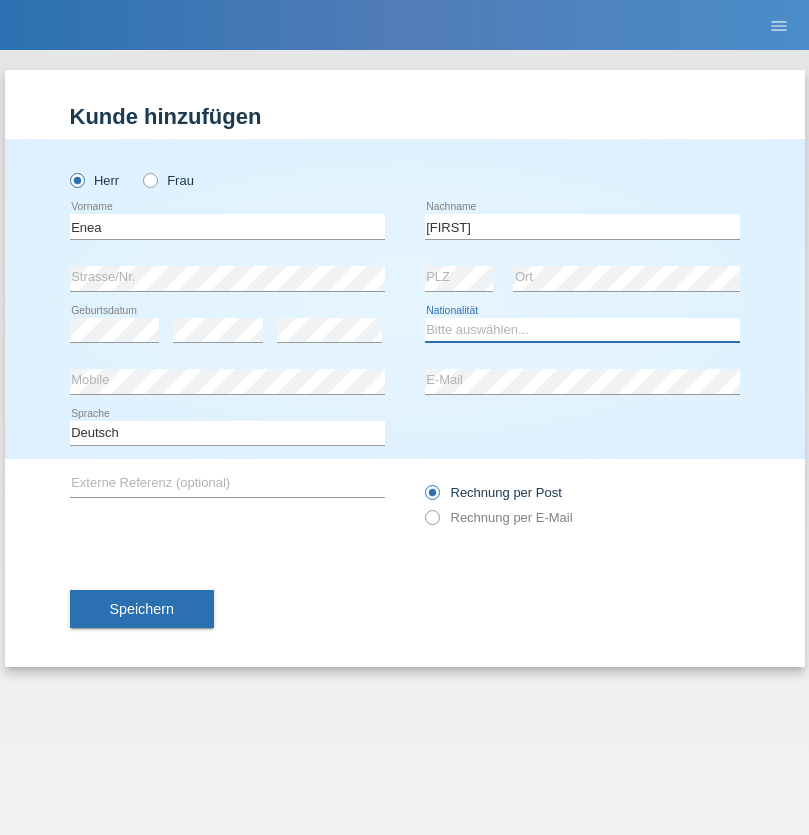 select on "OM" 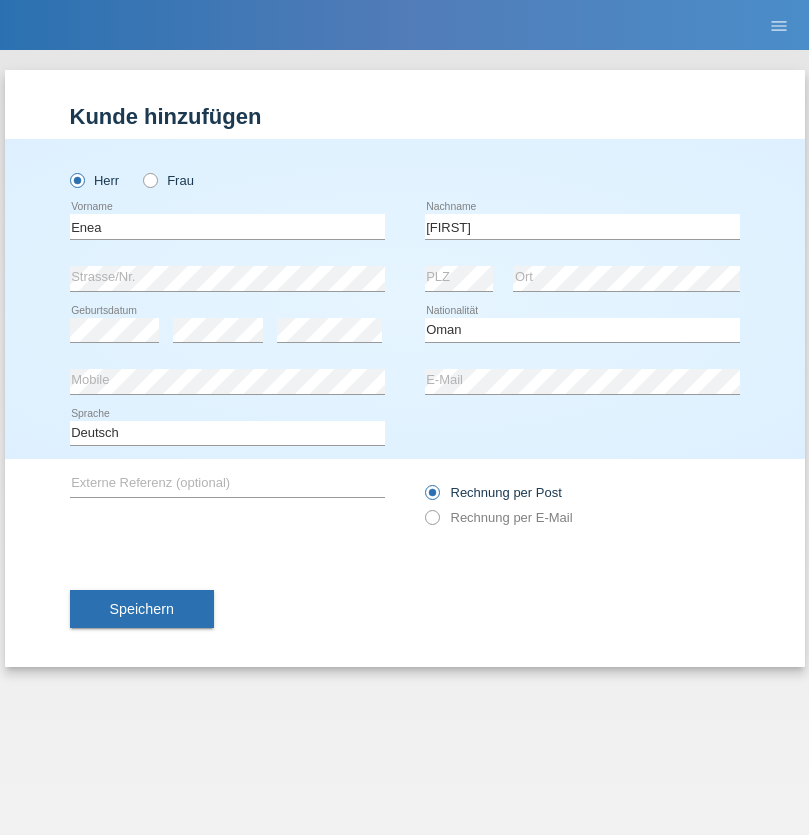 select on "C" 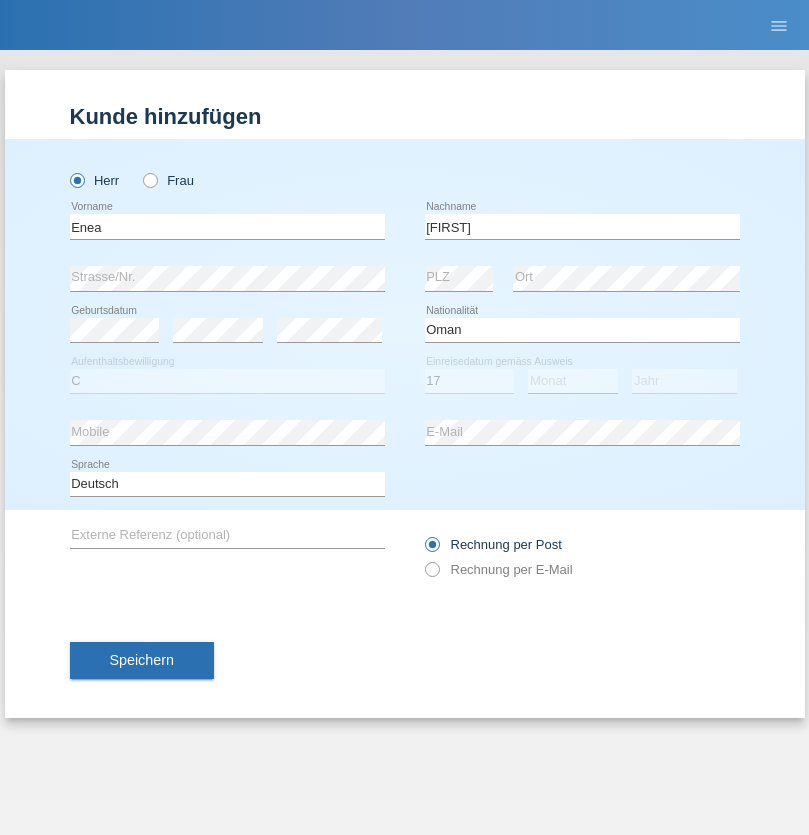 select on "06" 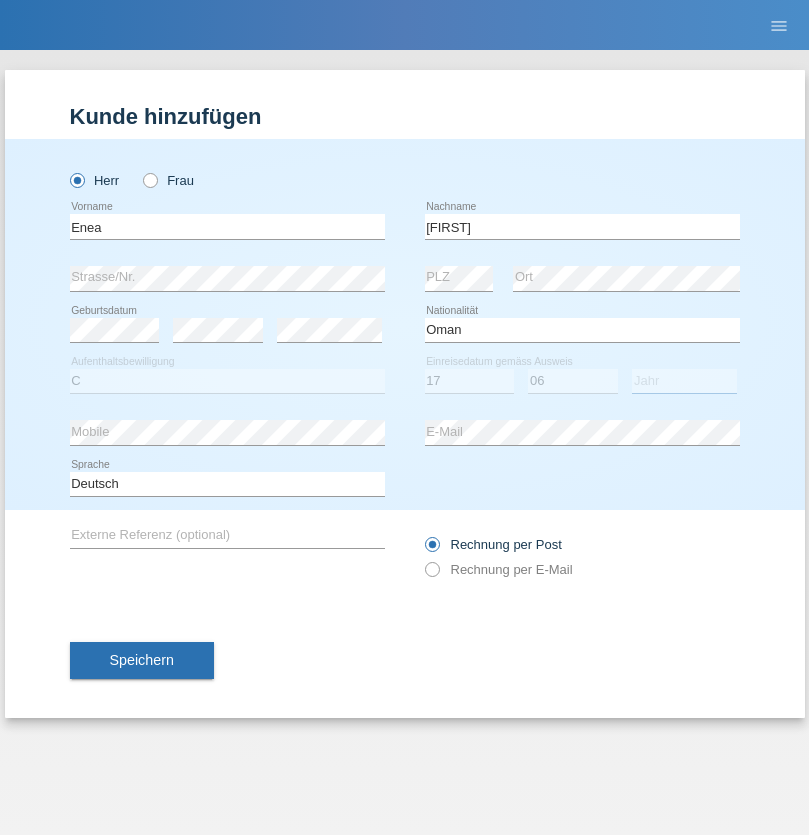 select on "2021" 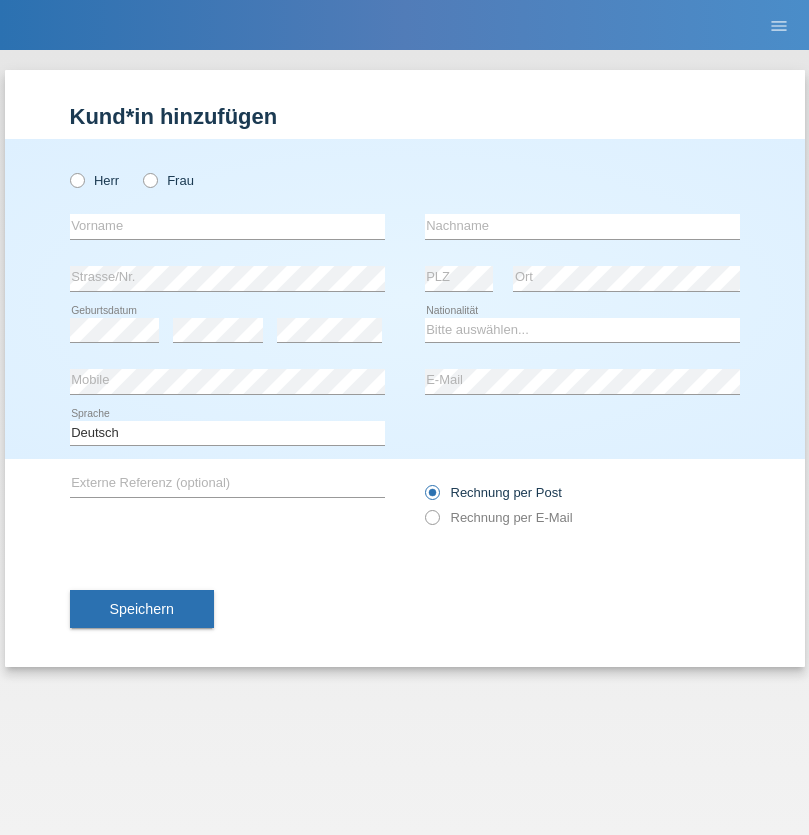 scroll, scrollTop: 0, scrollLeft: 0, axis: both 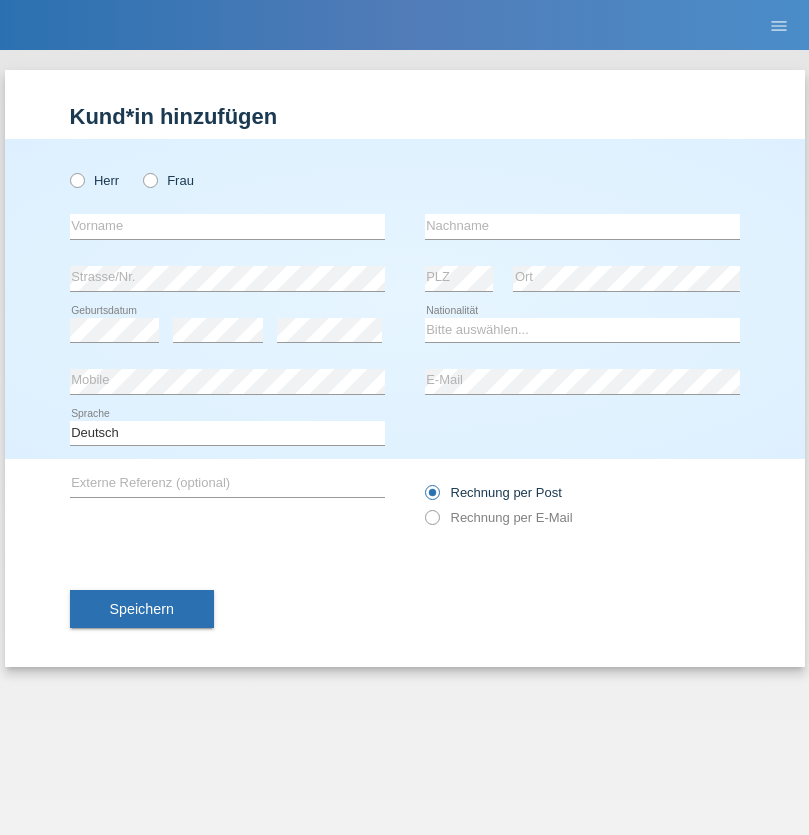 radio on "true" 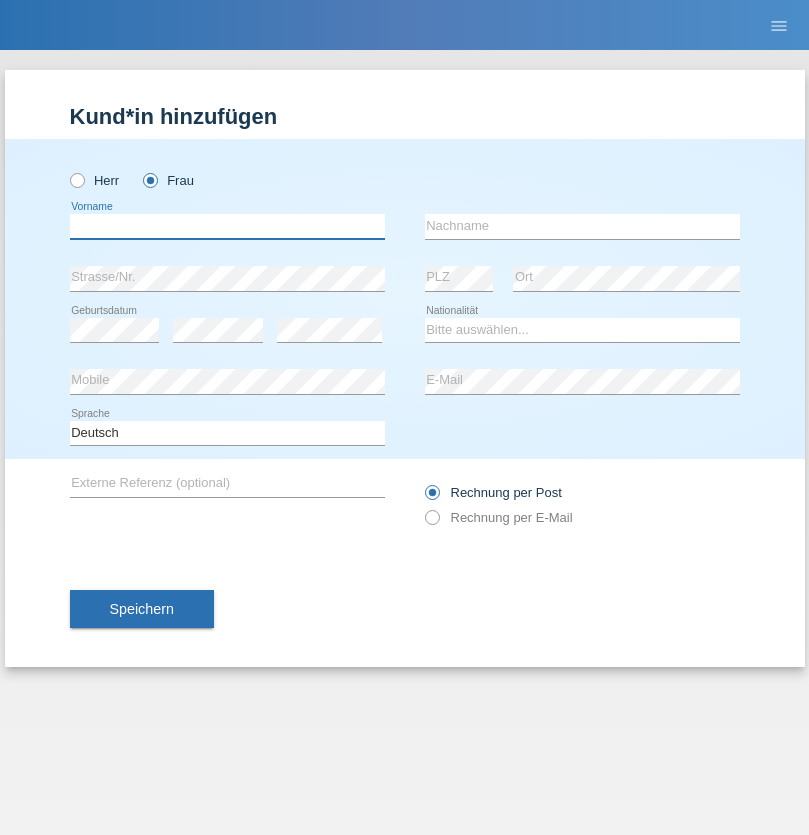 click at bounding box center (227, 226) 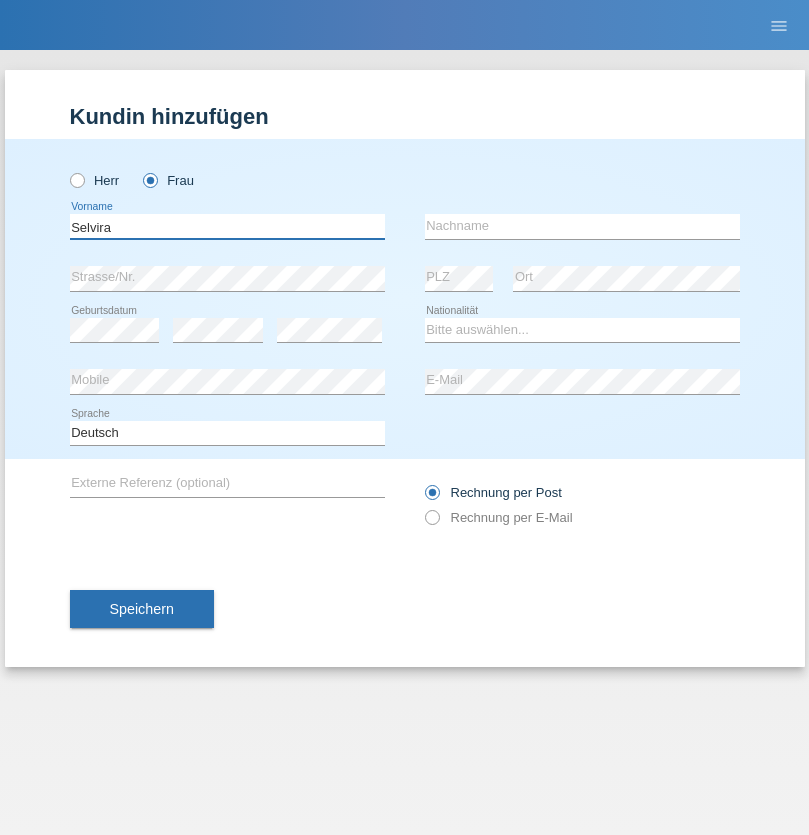 type on "Selvira" 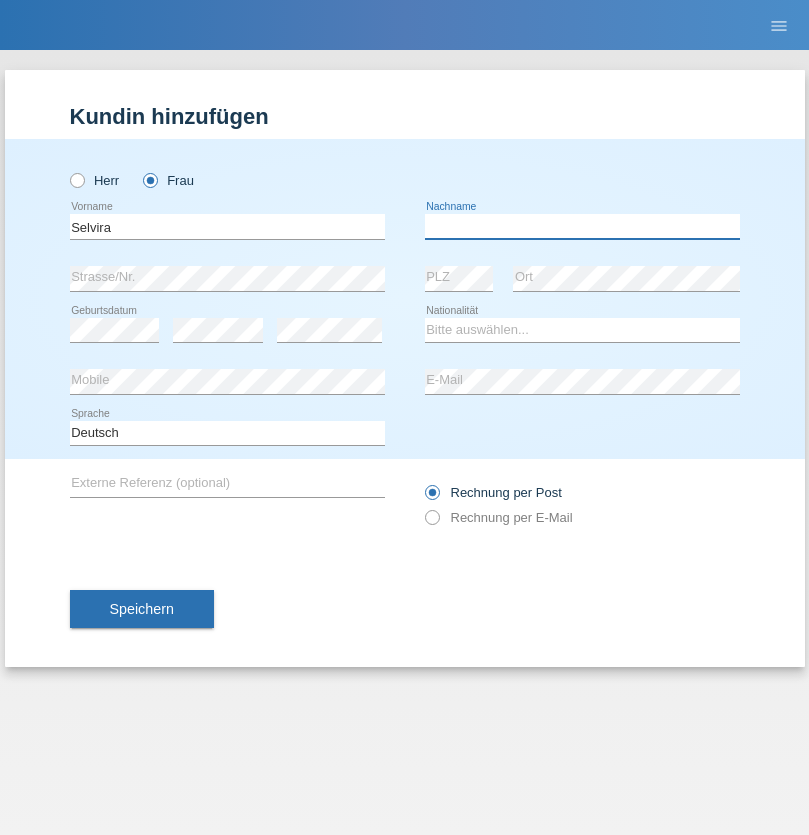 click at bounding box center (582, 226) 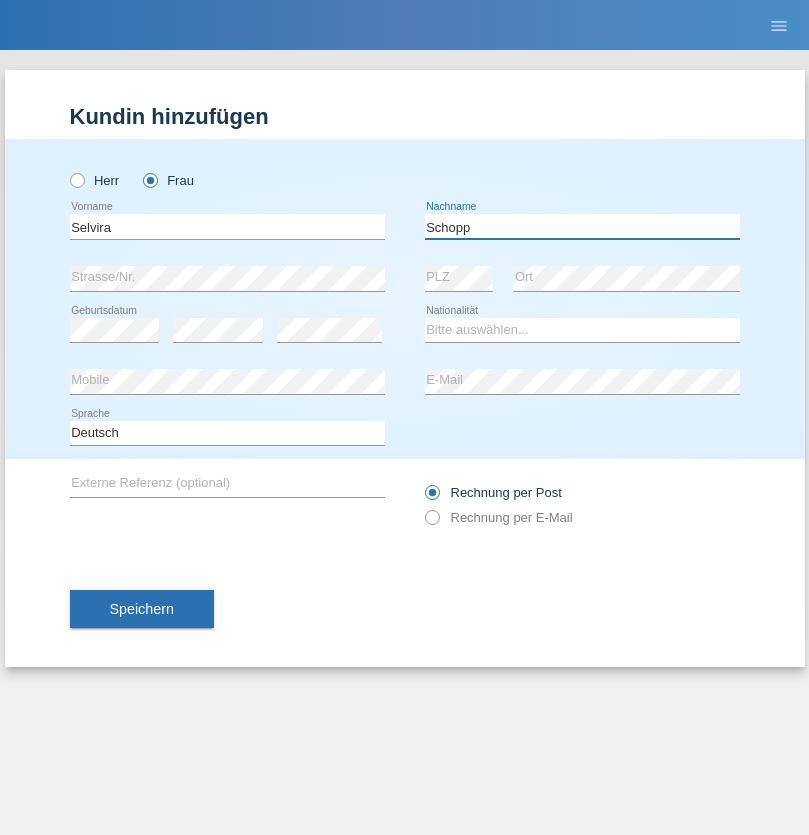 type on "Schopp" 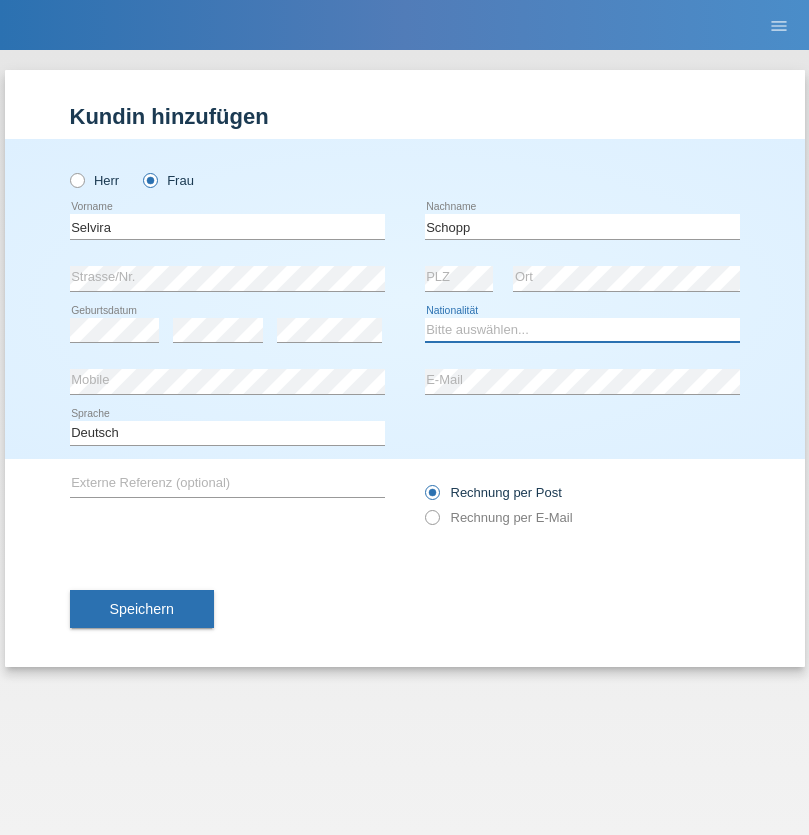 select on "CH" 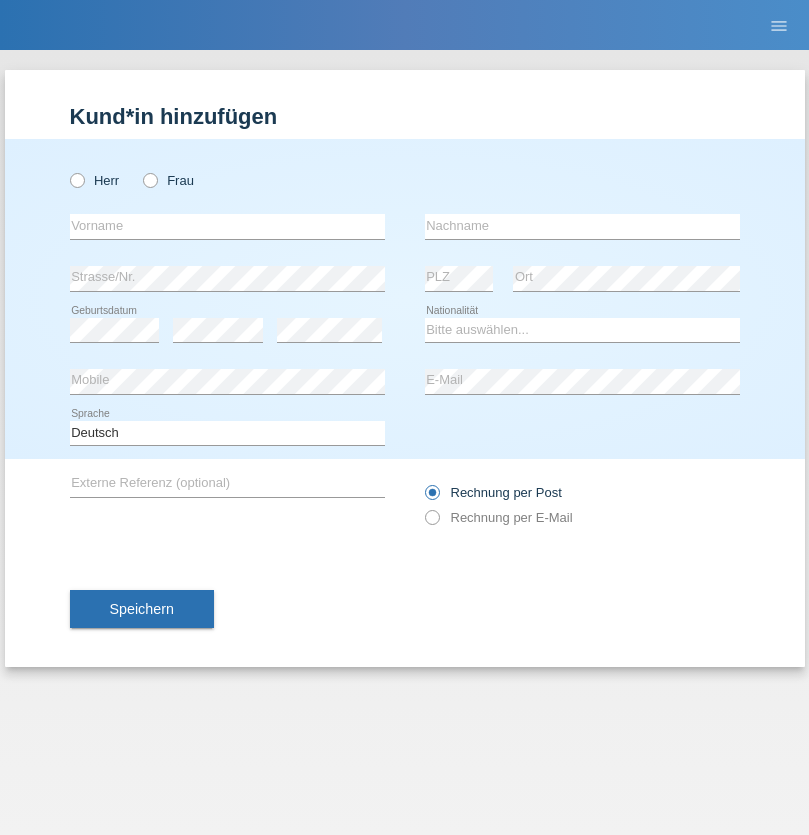 scroll, scrollTop: 0, scrollLeft: 0, axis: both 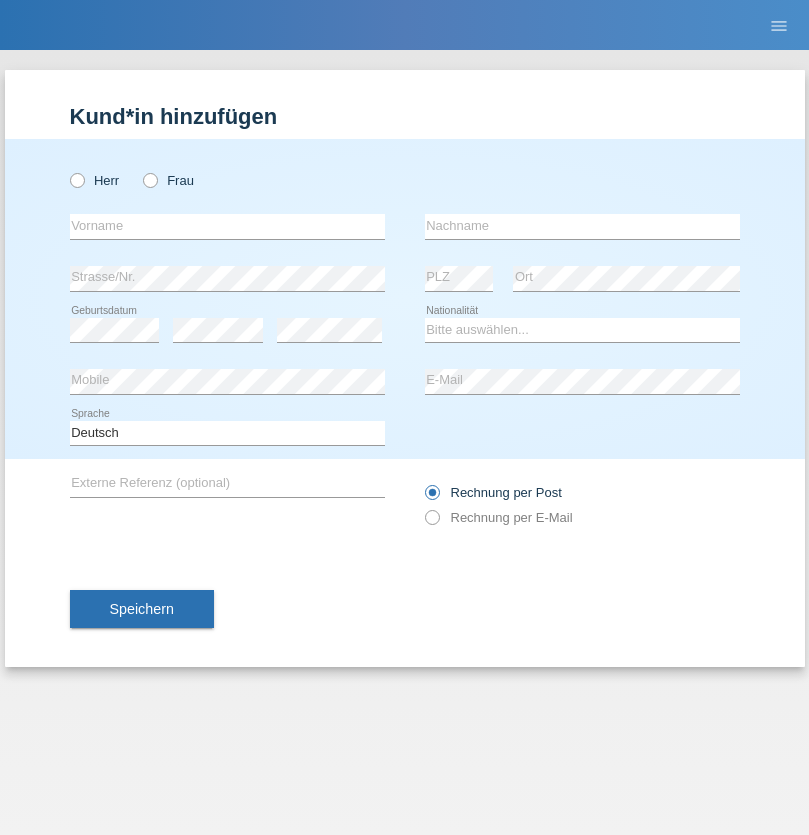 radio on "true" 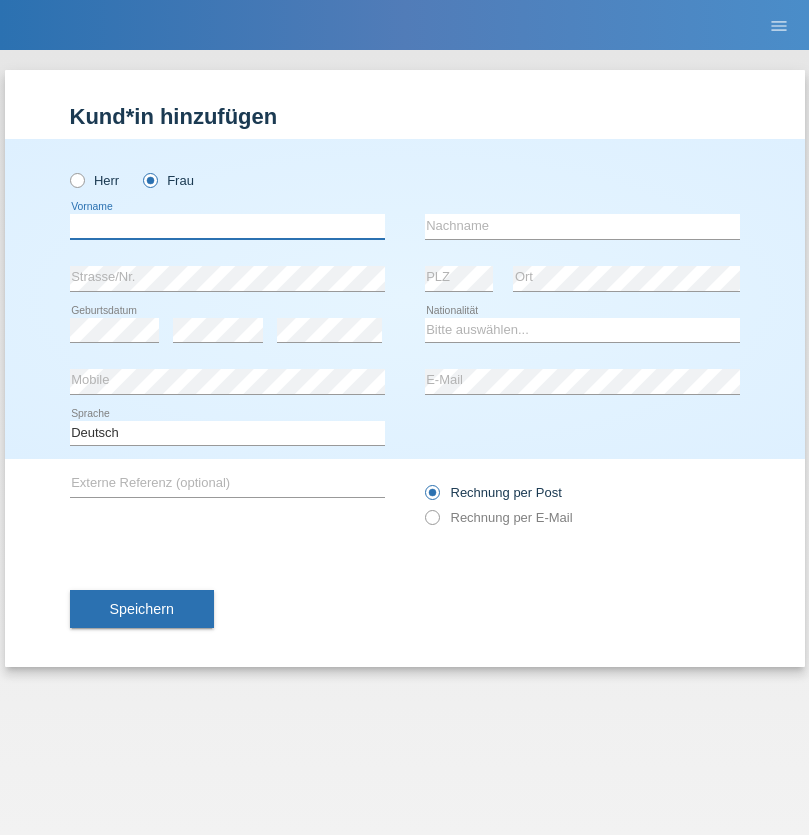 click at bounding box center (227, 226) 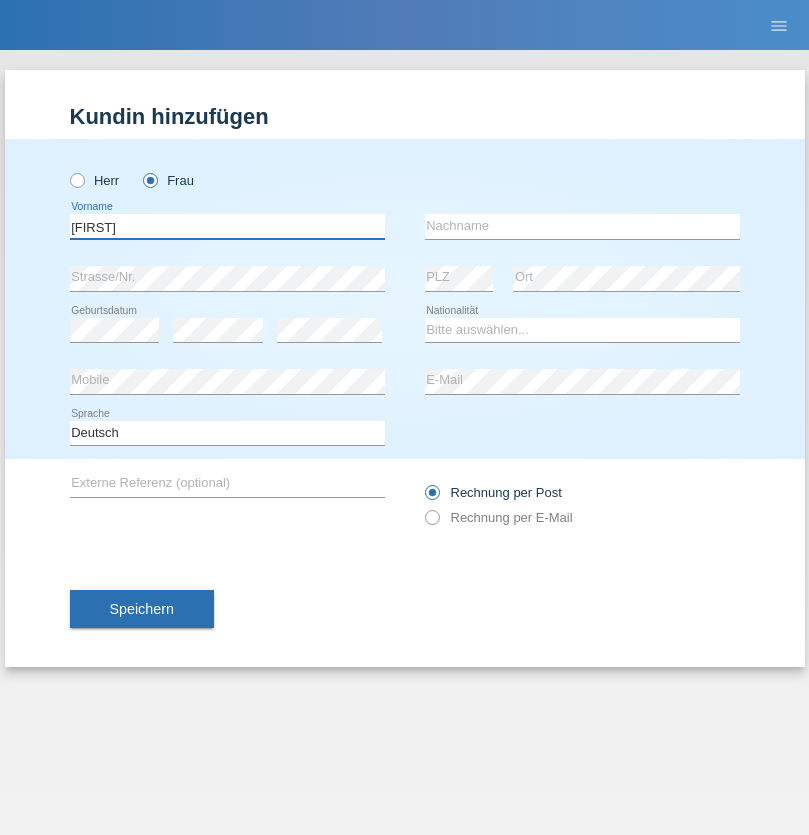 type on "MICHAELA" 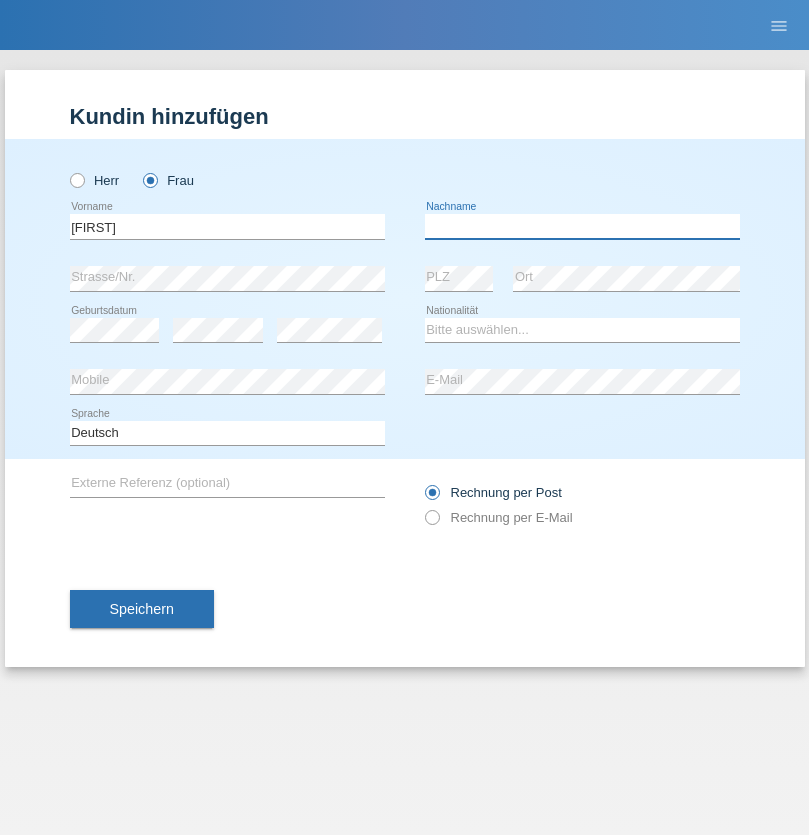 click at bounding box center (582, 226) 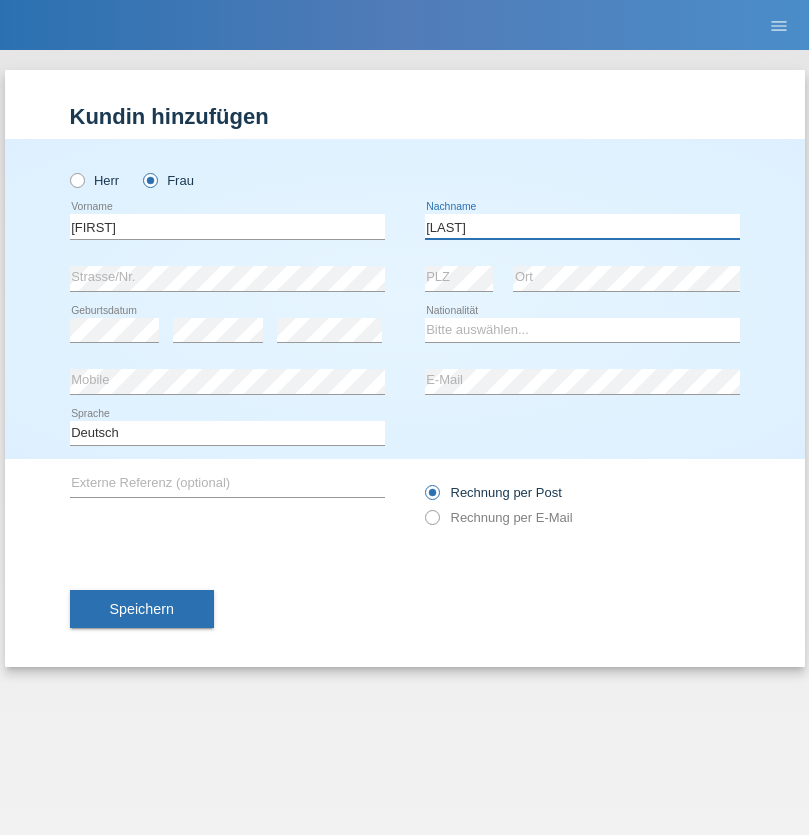 type on "BERNATOVA" 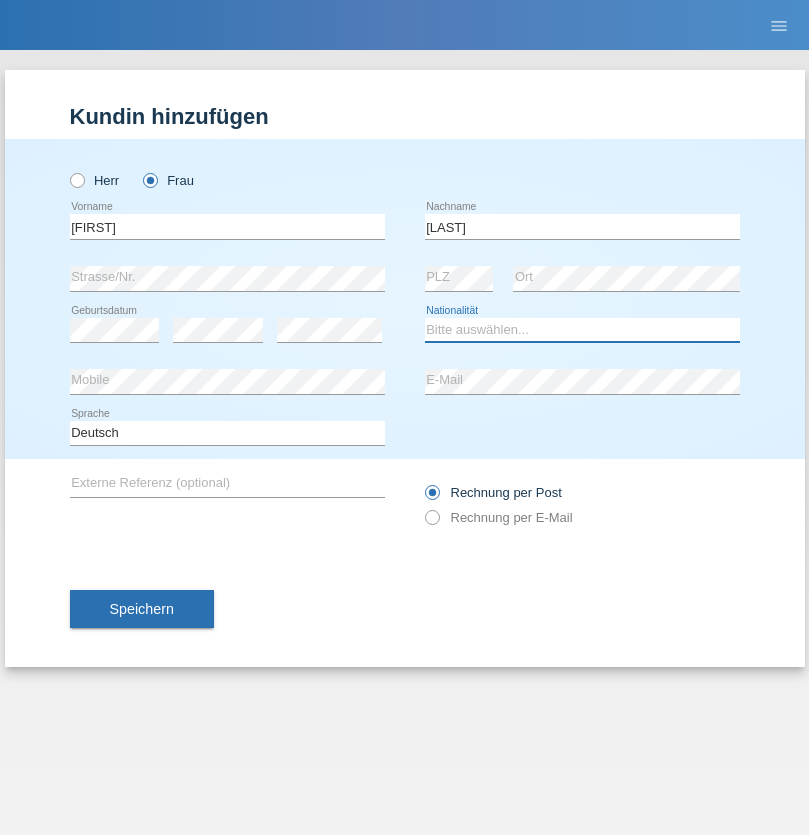 select on "SK" 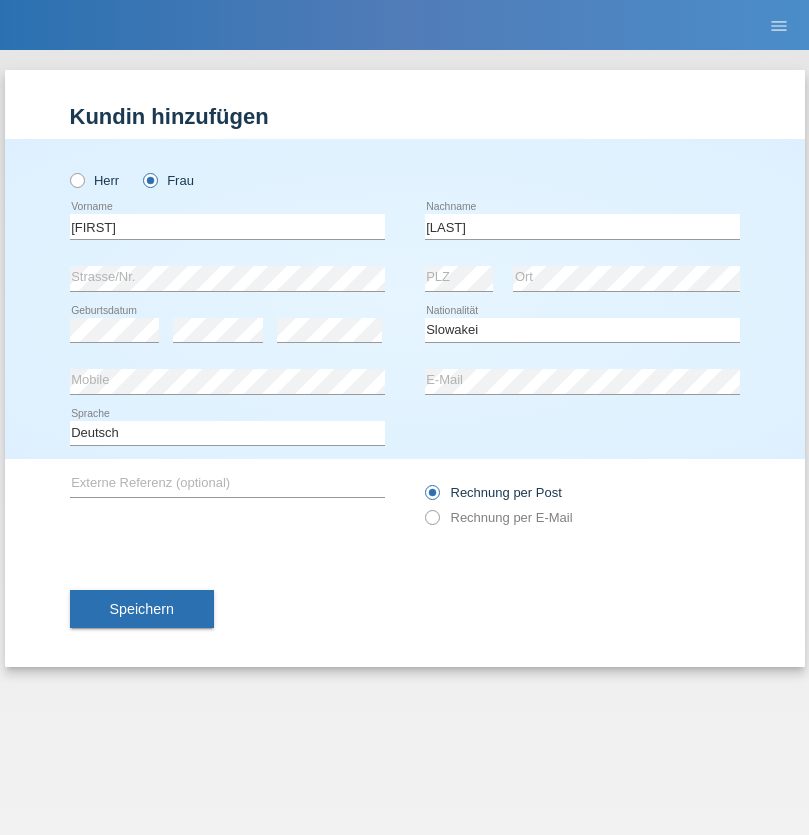 select on "C" 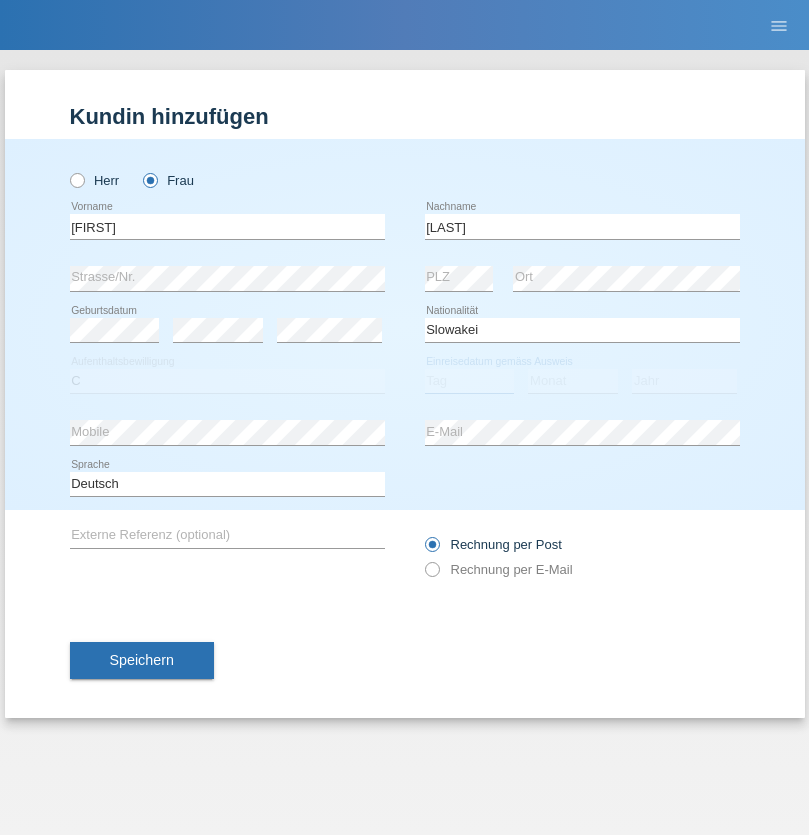 select on "05" 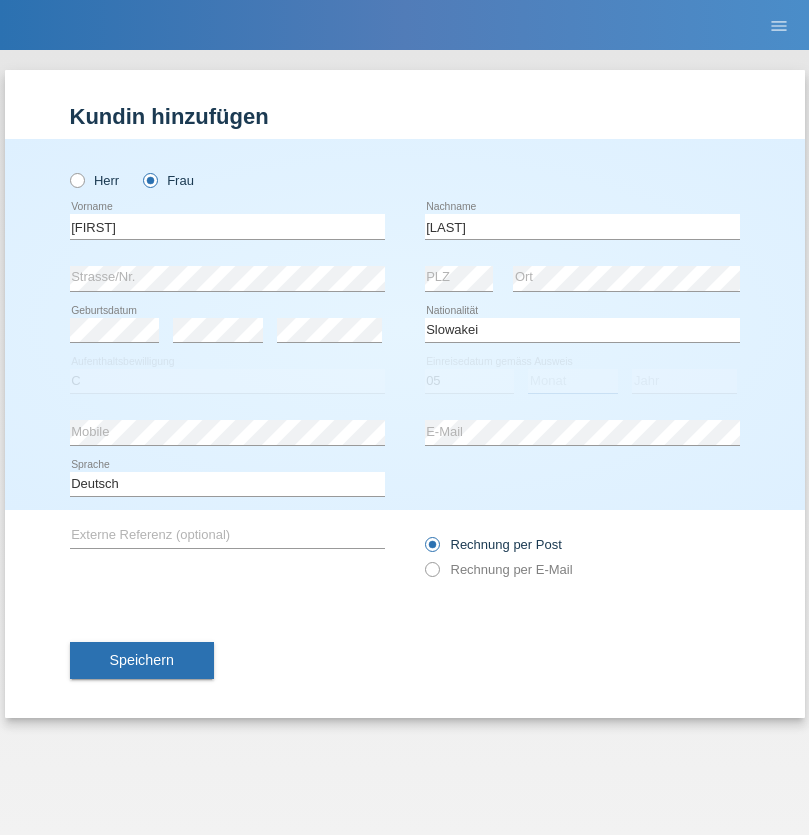 select on "04" 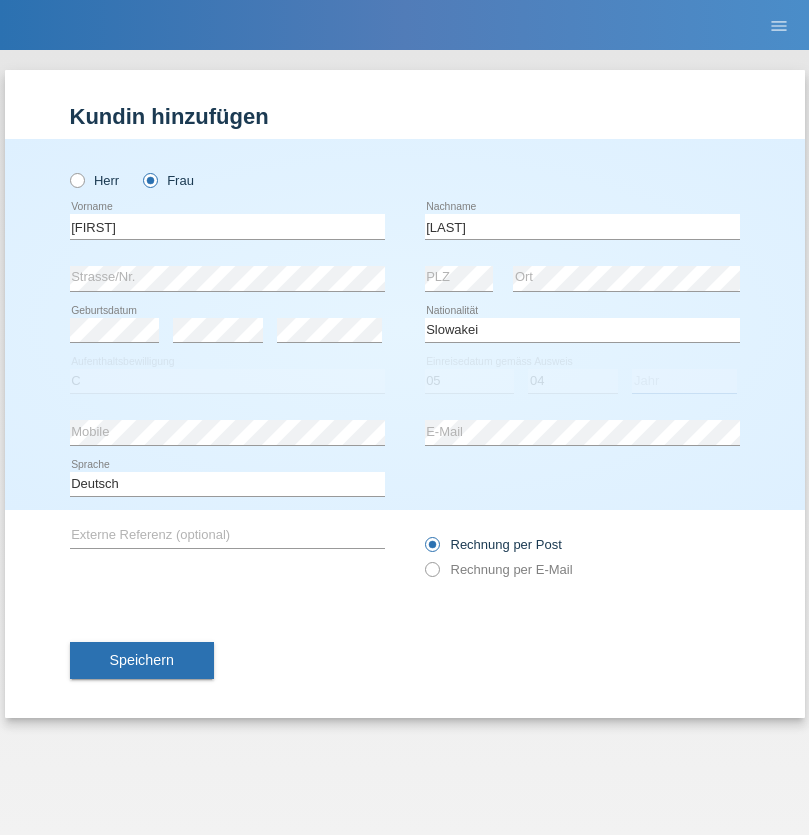 select on "2014" 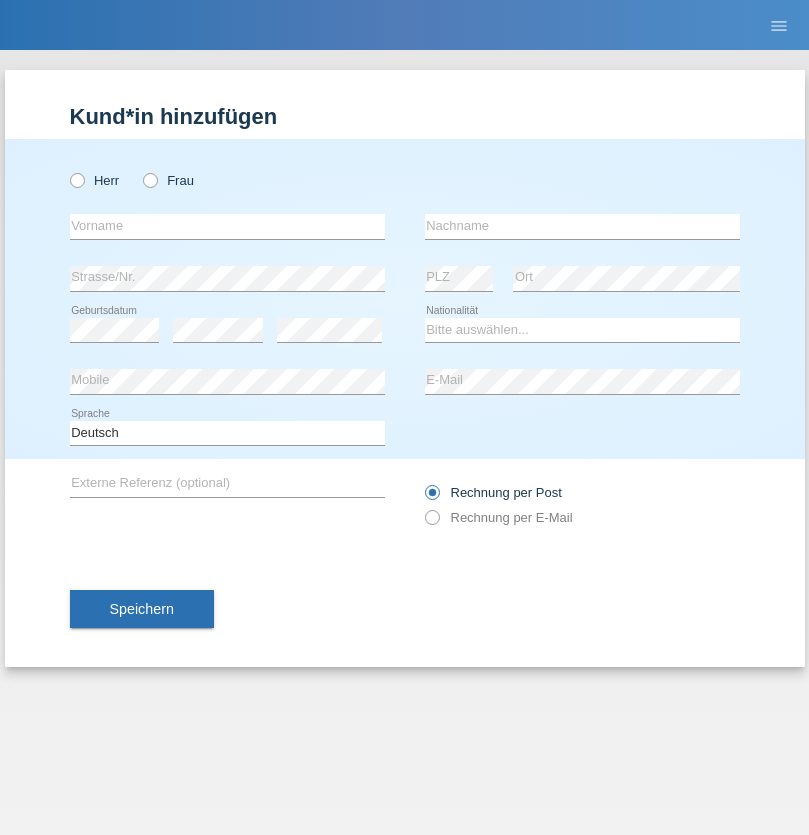 scroll, scrollTop: 0, scrollLeft: 0, axis: both 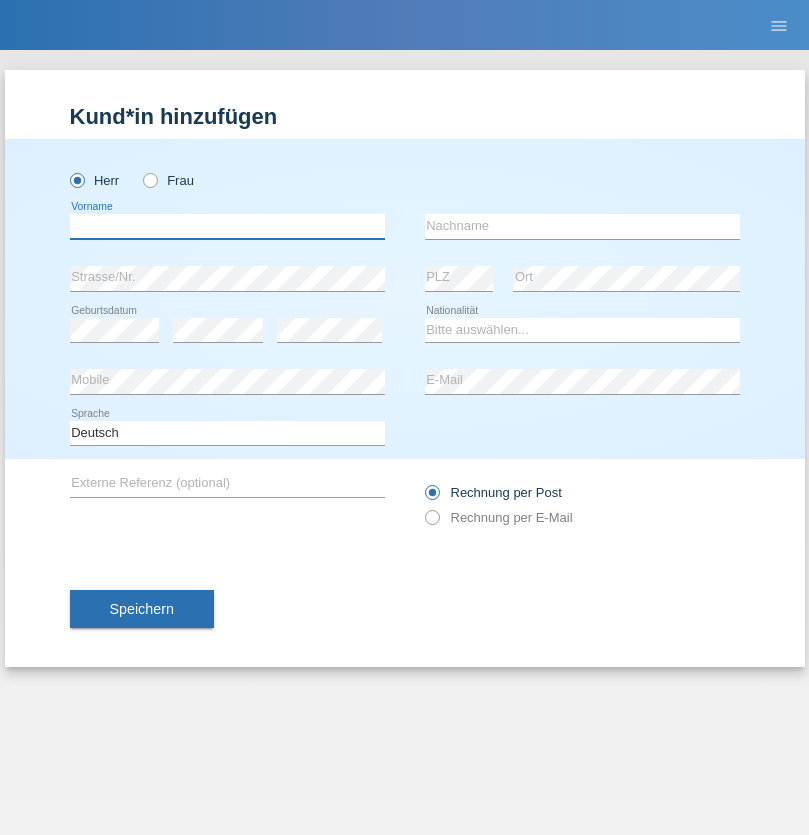 click at bounding box center (227, 226) 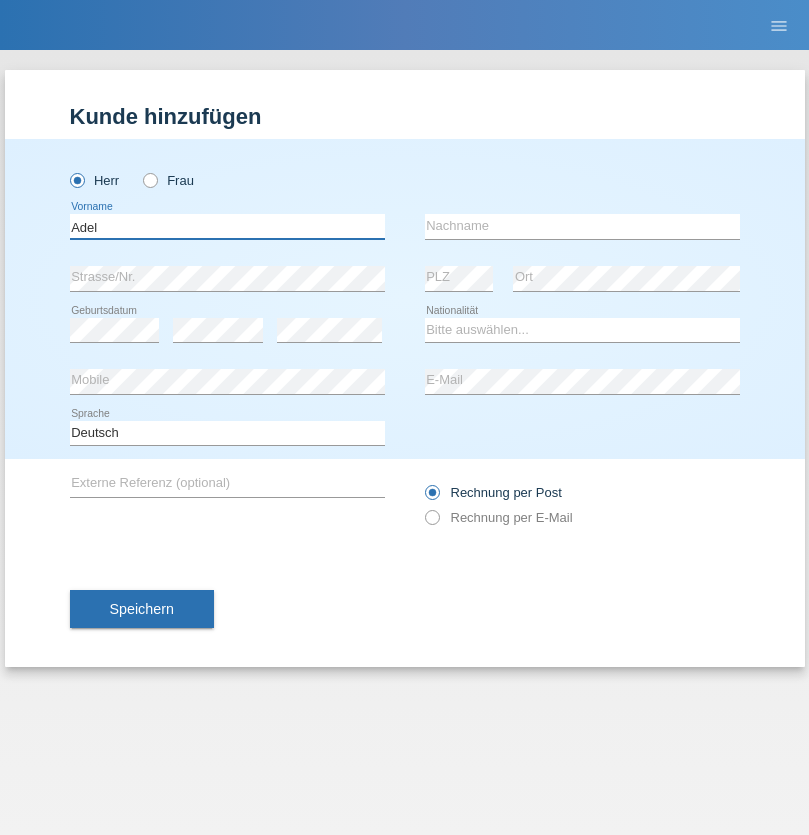 type on "Adel" 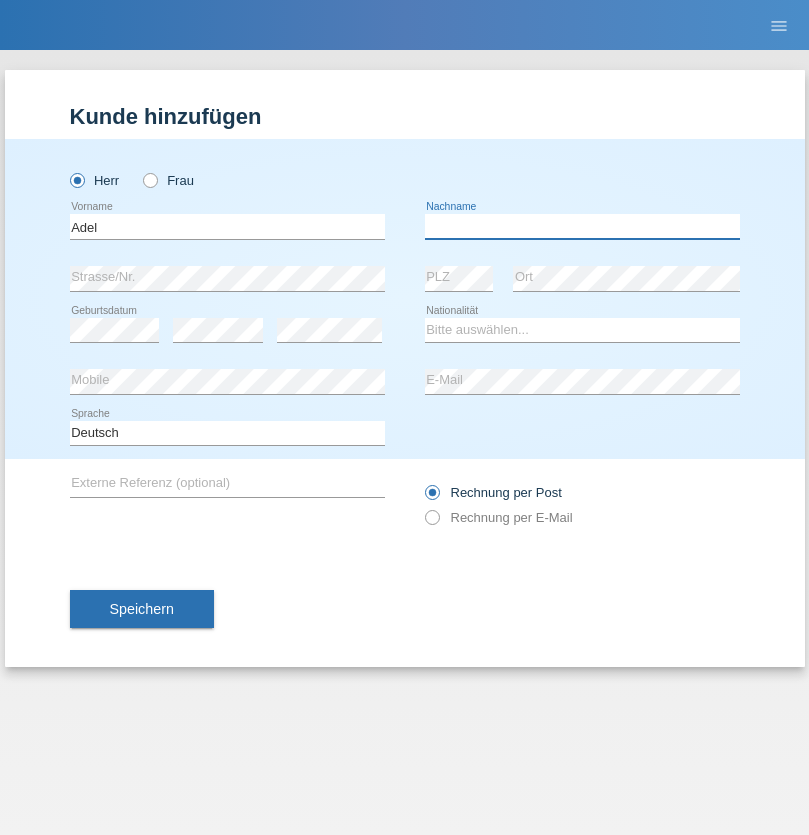 click at bounding box center (582, 226) 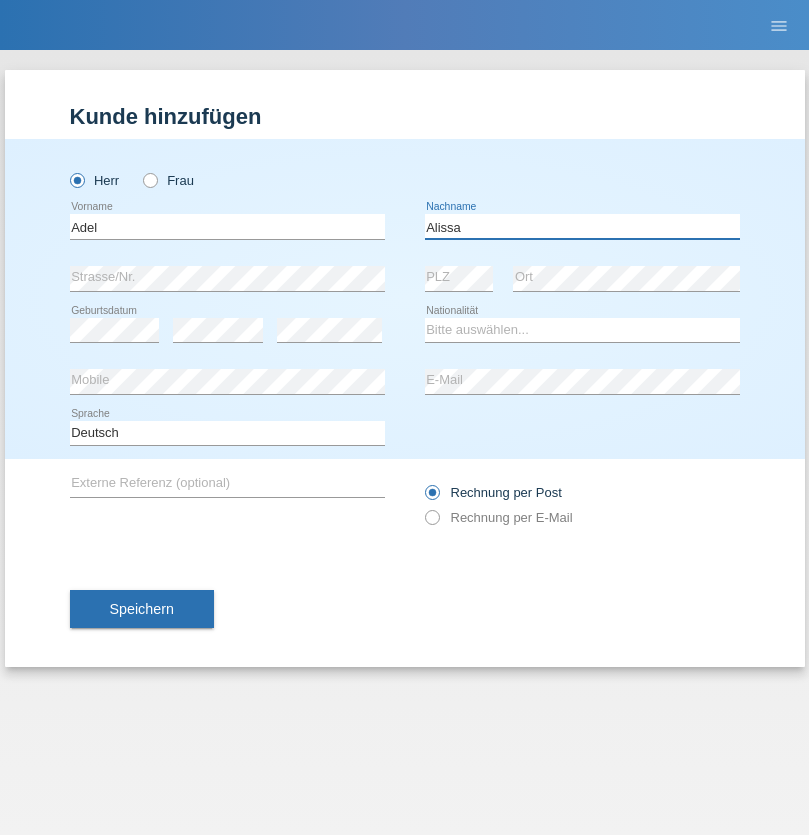 type on "Alissa" 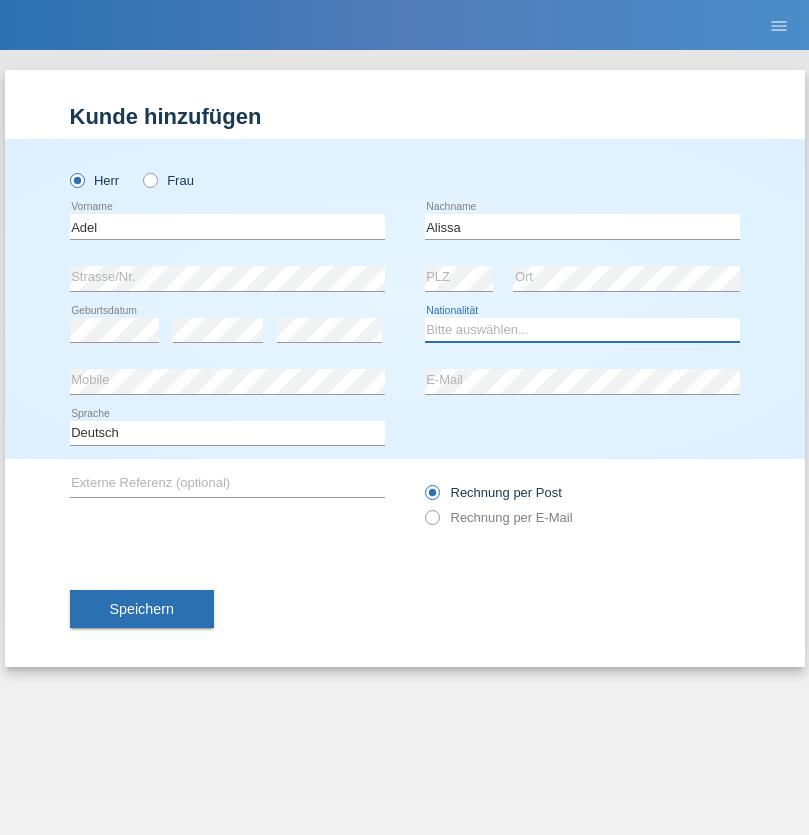 select on "SY" 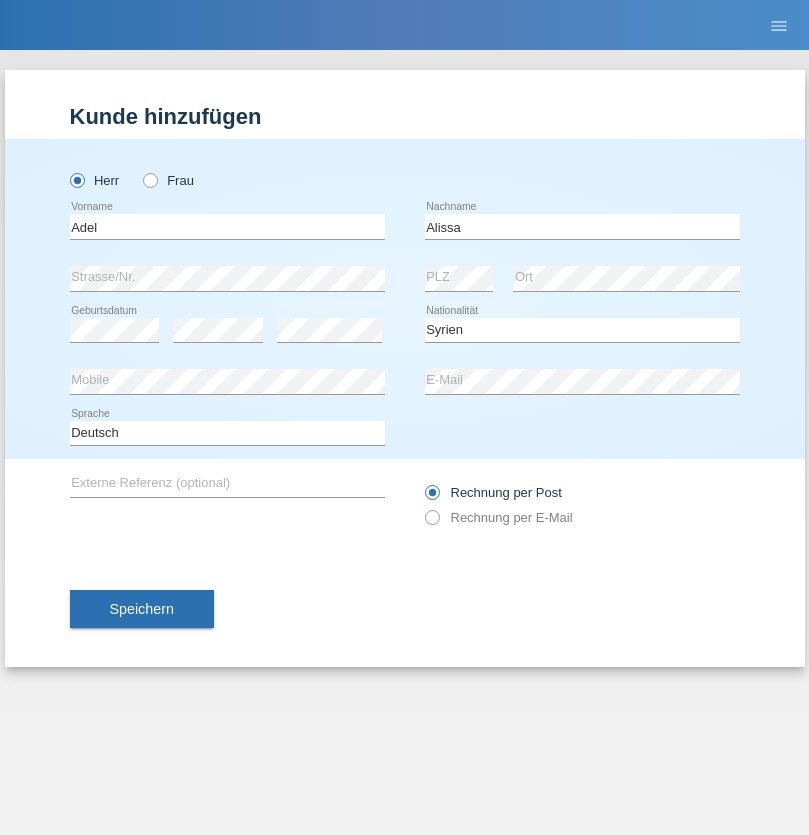 select on "C" 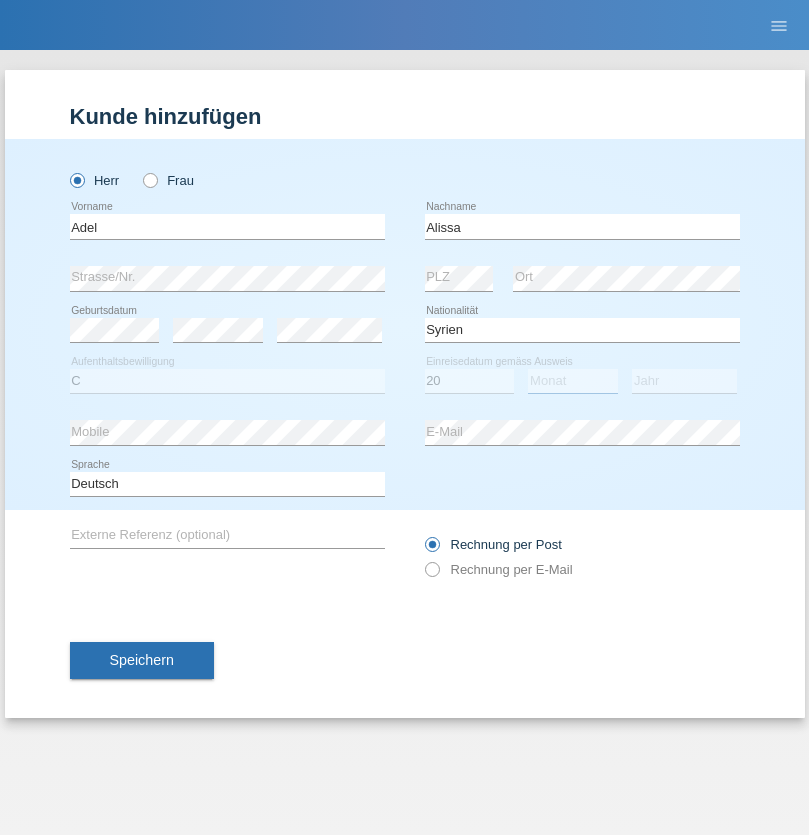 select on "09" 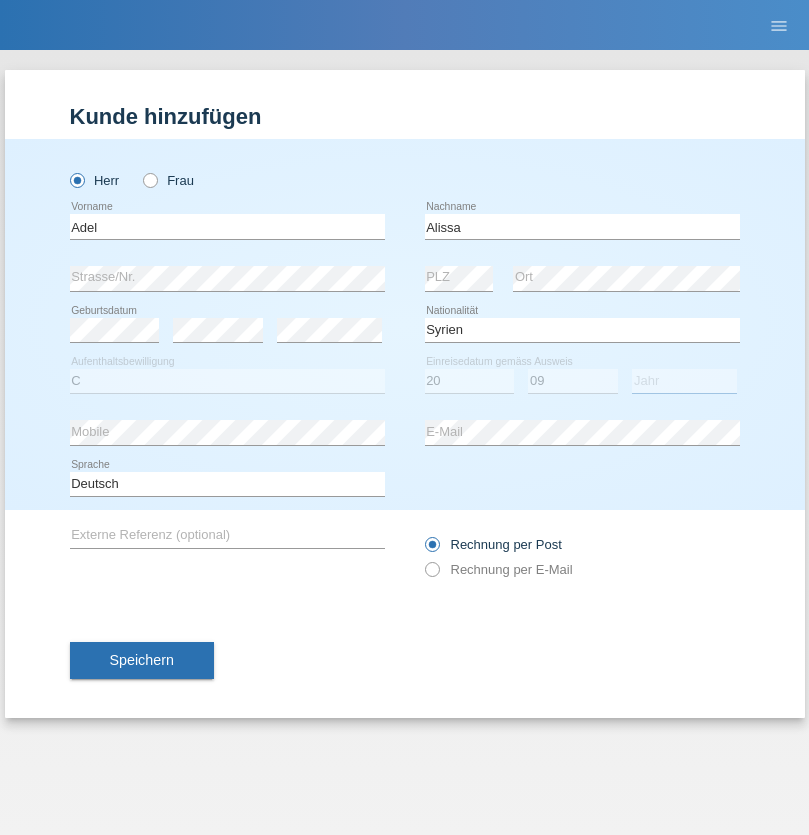 select on "2018" 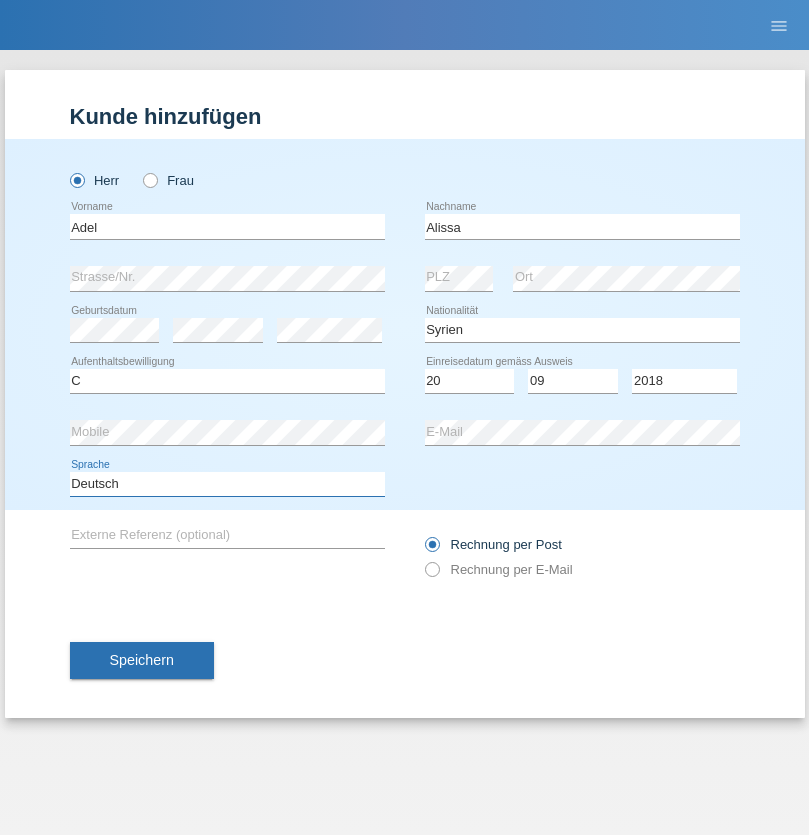 select on "en" 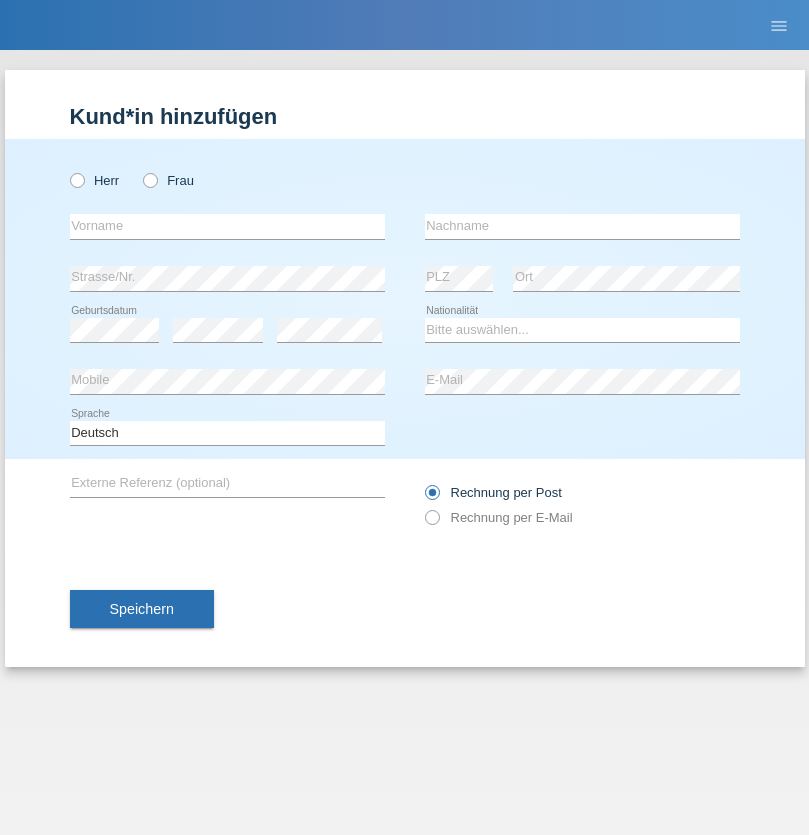 scroll, scrollTop: 0, scrollLeft: 0, axis: both 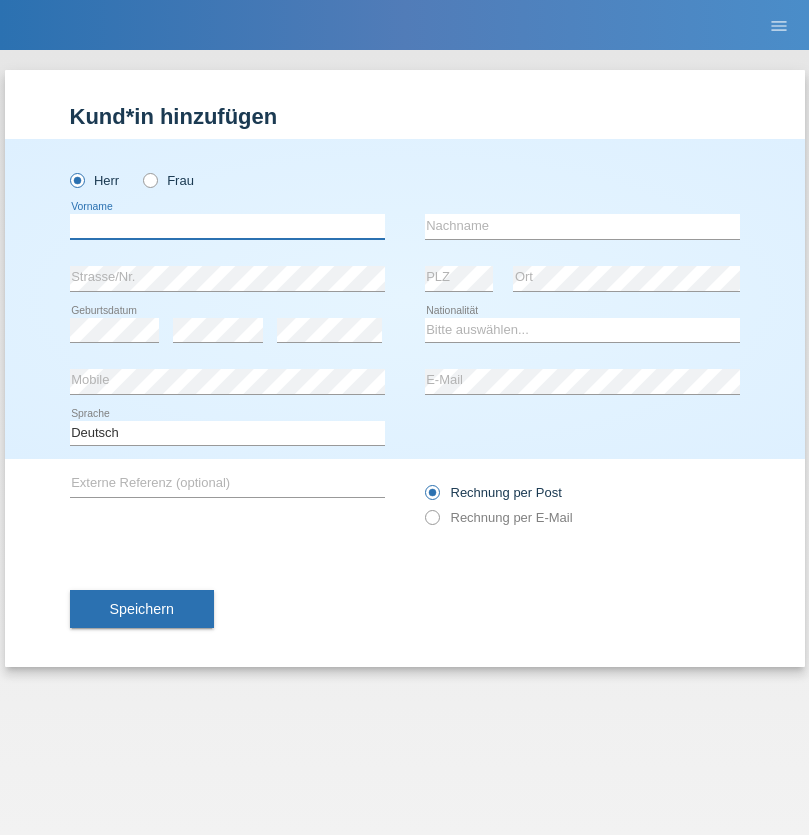 click at bounding box center (227, 226) 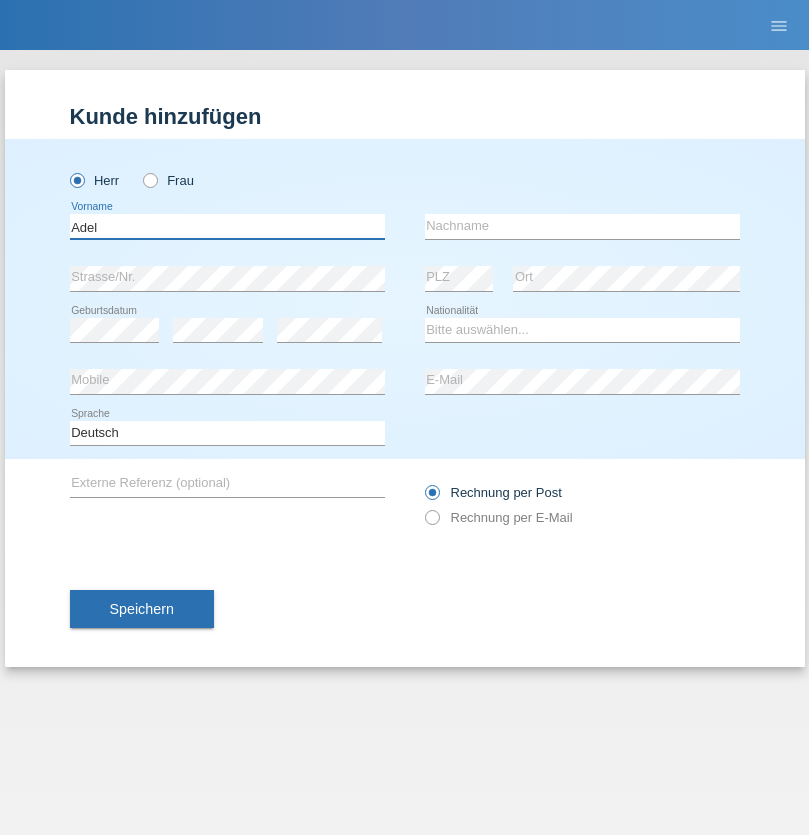 type on "Adel" 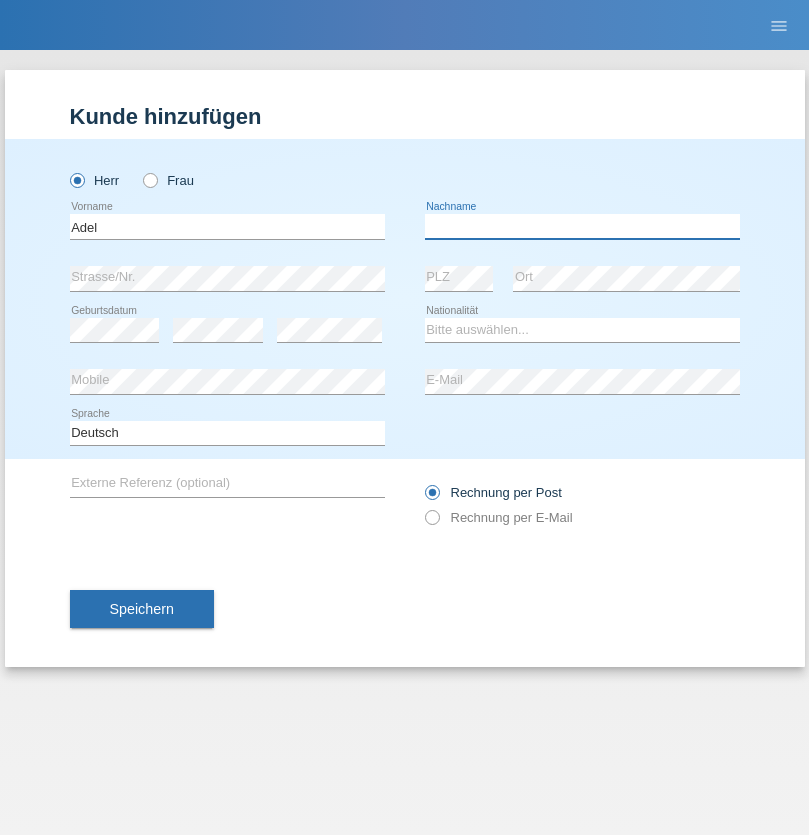 click at bounding box center [582, 226] 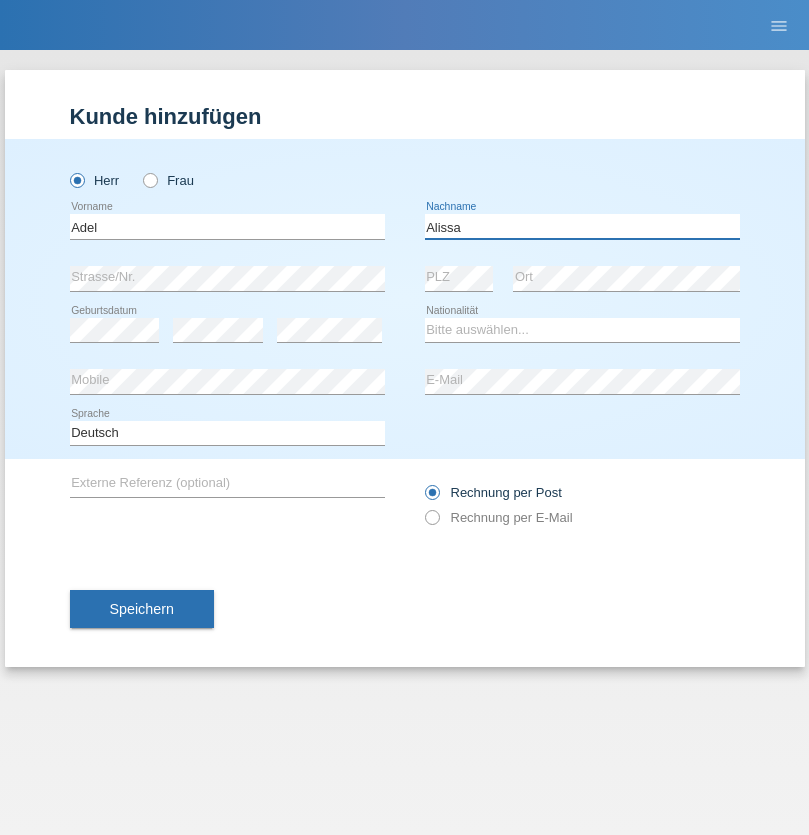 type on "Alissa" 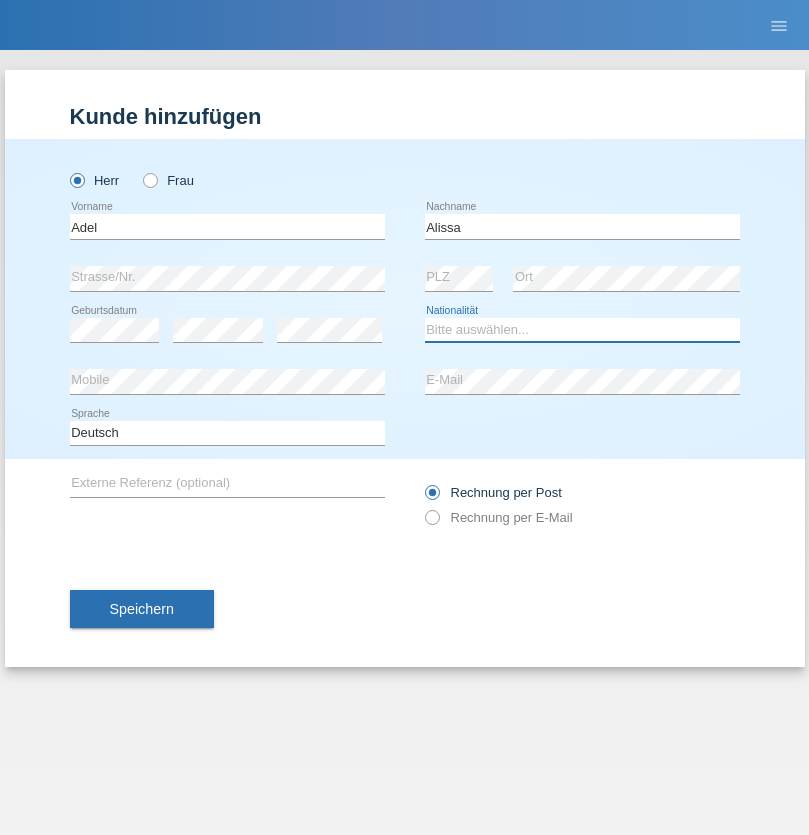 select on "SY" 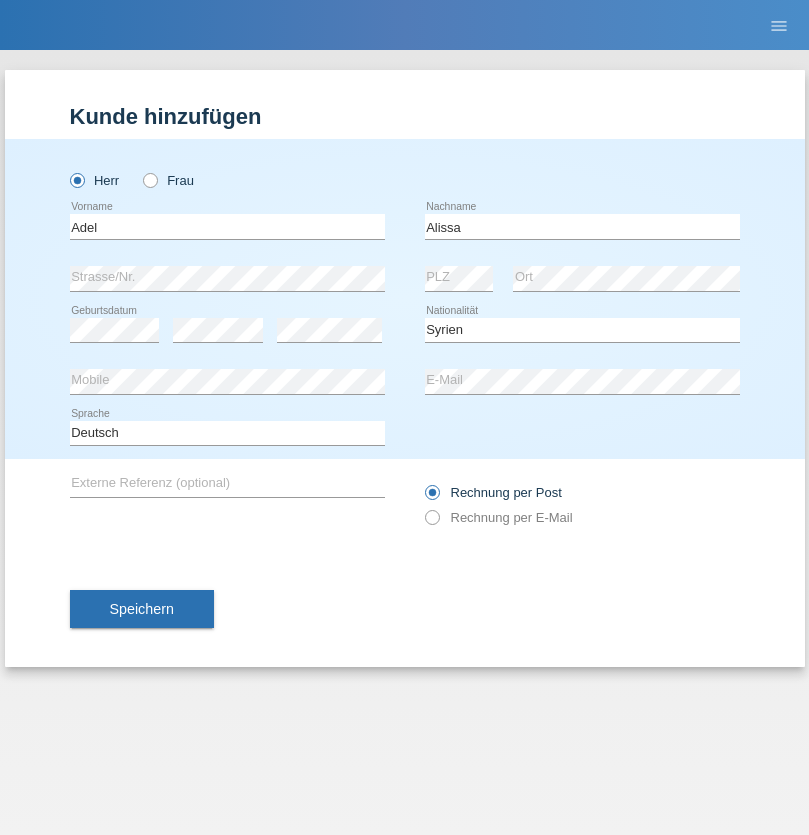 select on "C" 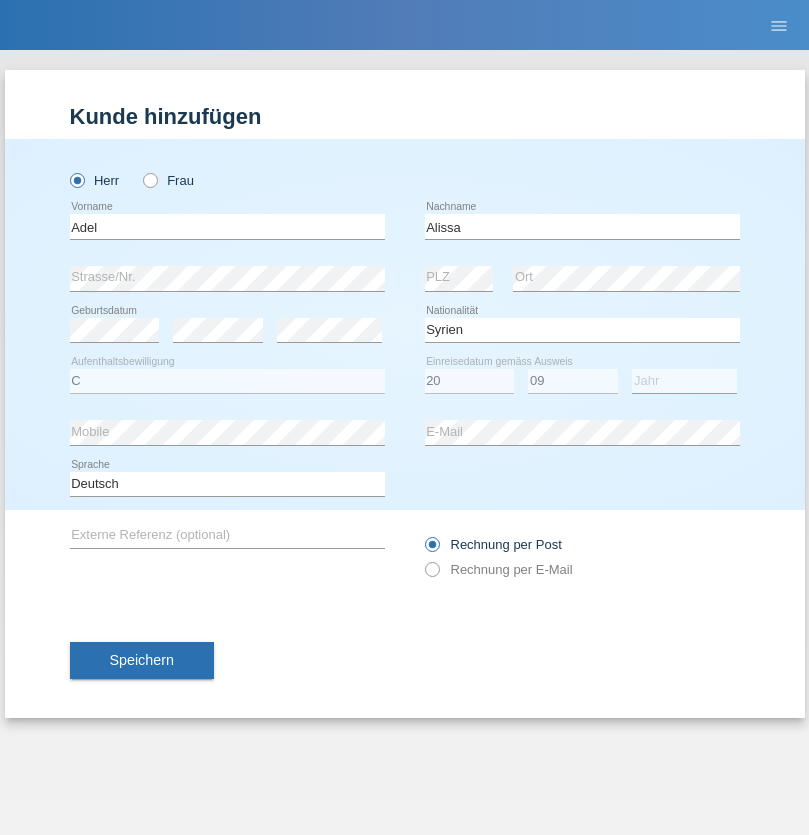 select on "2018" 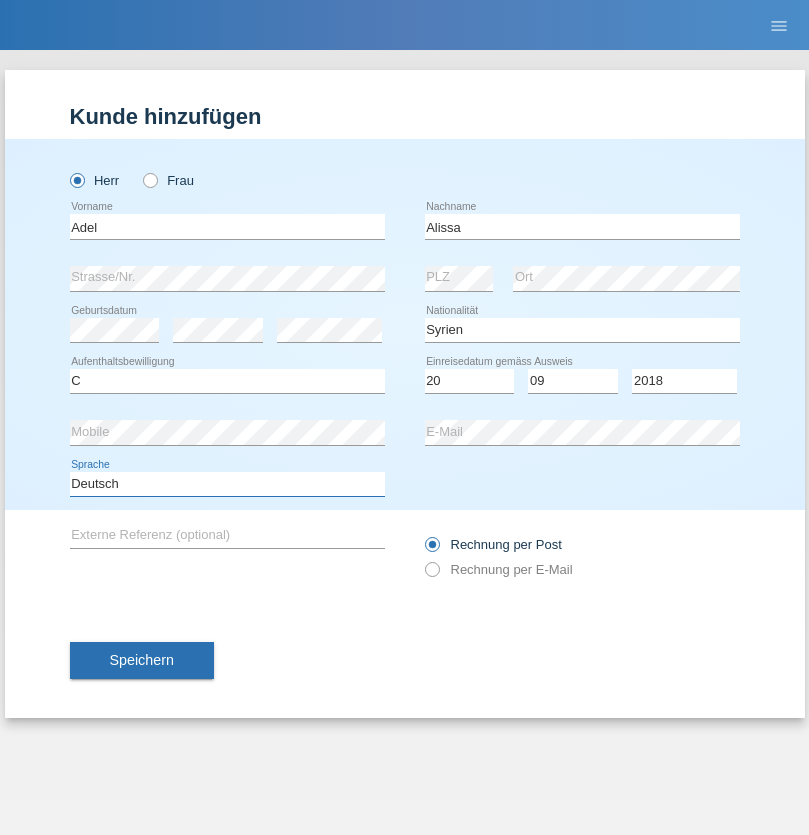 select on "en" 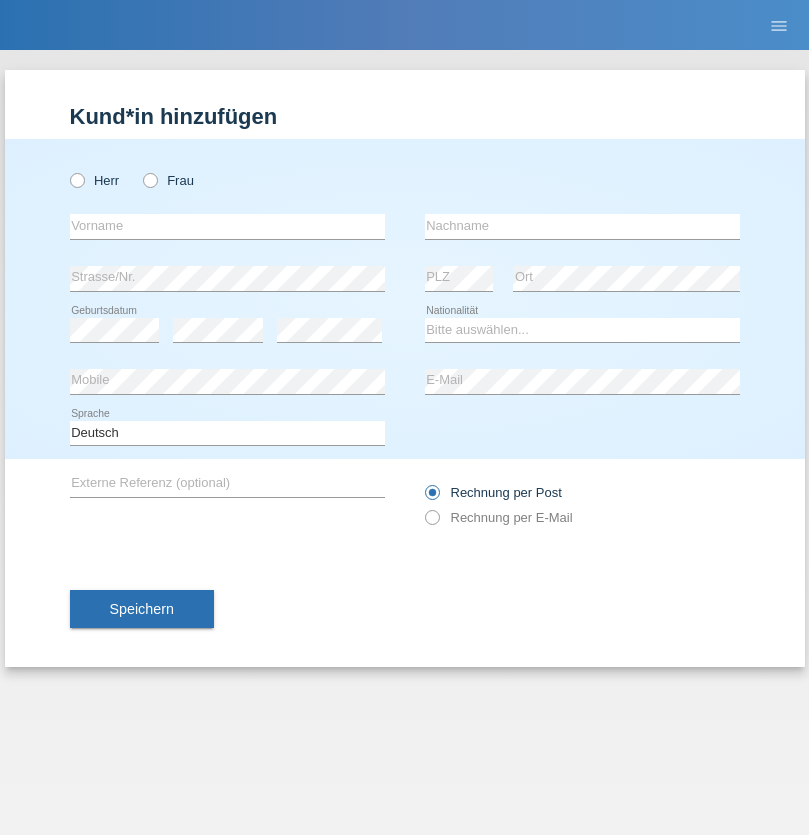 scroll, scrollTop: 0, scrollLeft: 0, axis: both 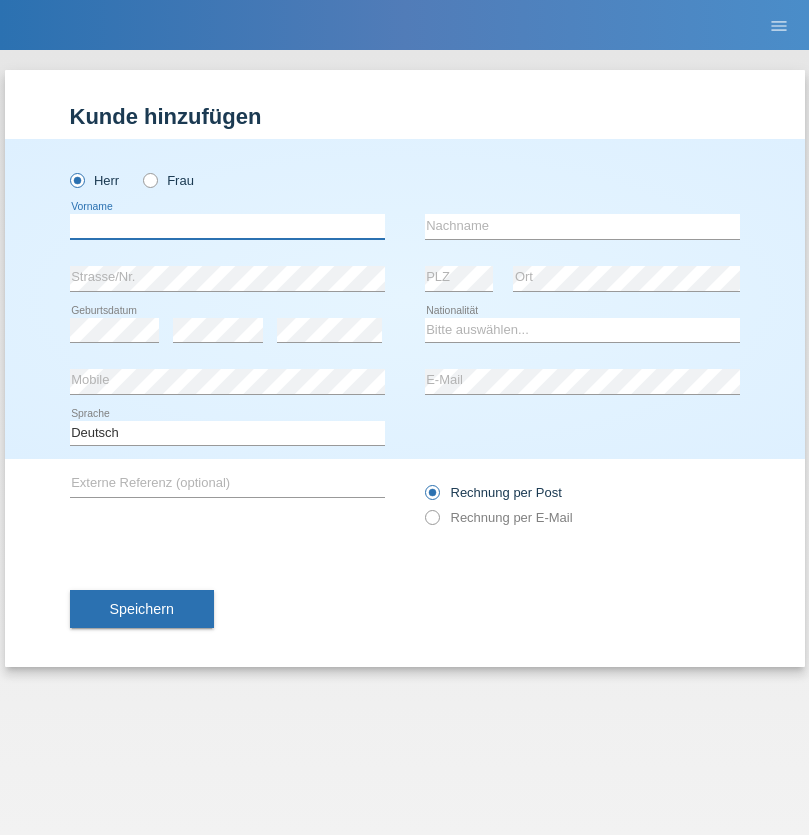 click at bounding box center [227, 226] 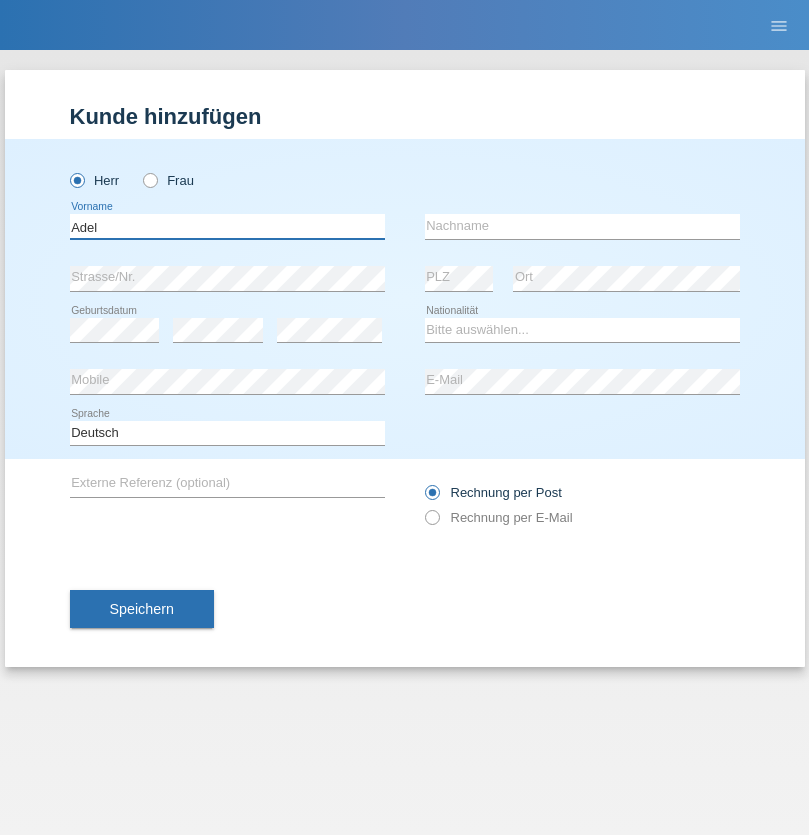 type on "Adel" 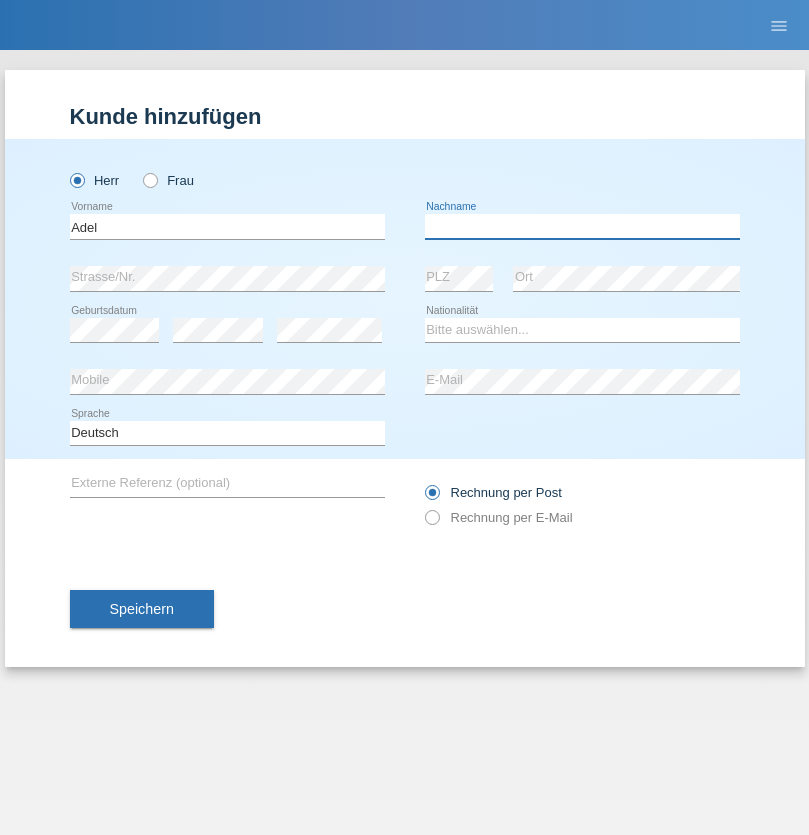click at bounding box center [582, 226] 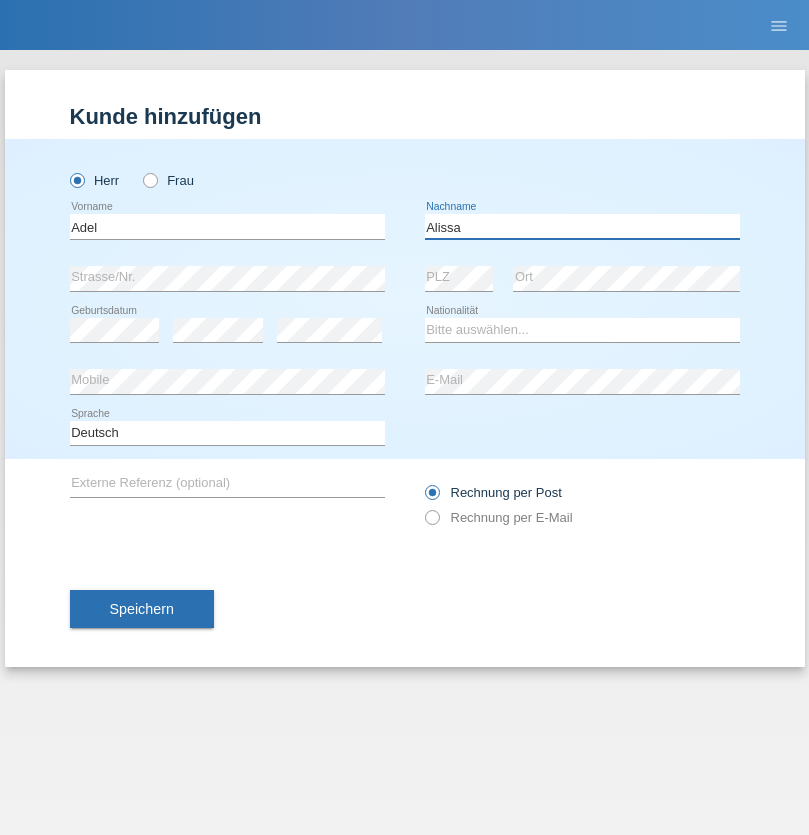 type on "Alissa" 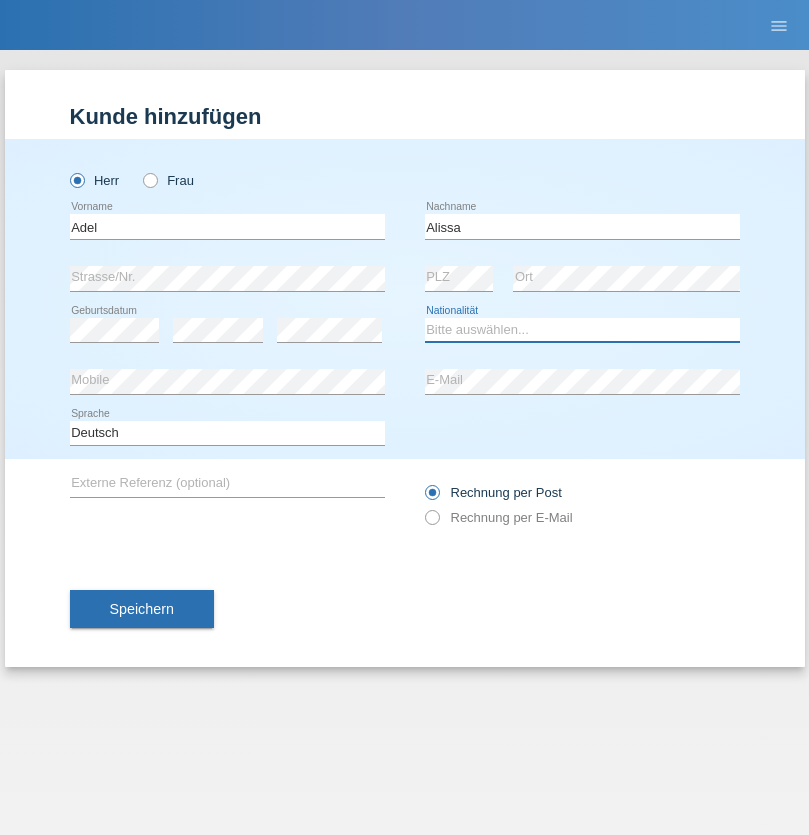 select on "SY" 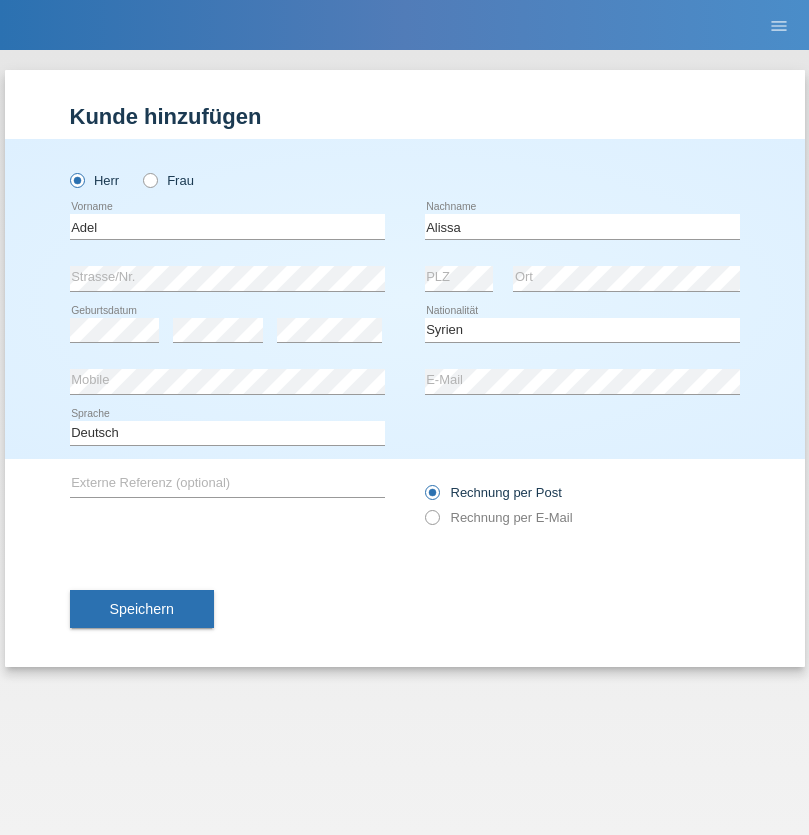 select on "C" 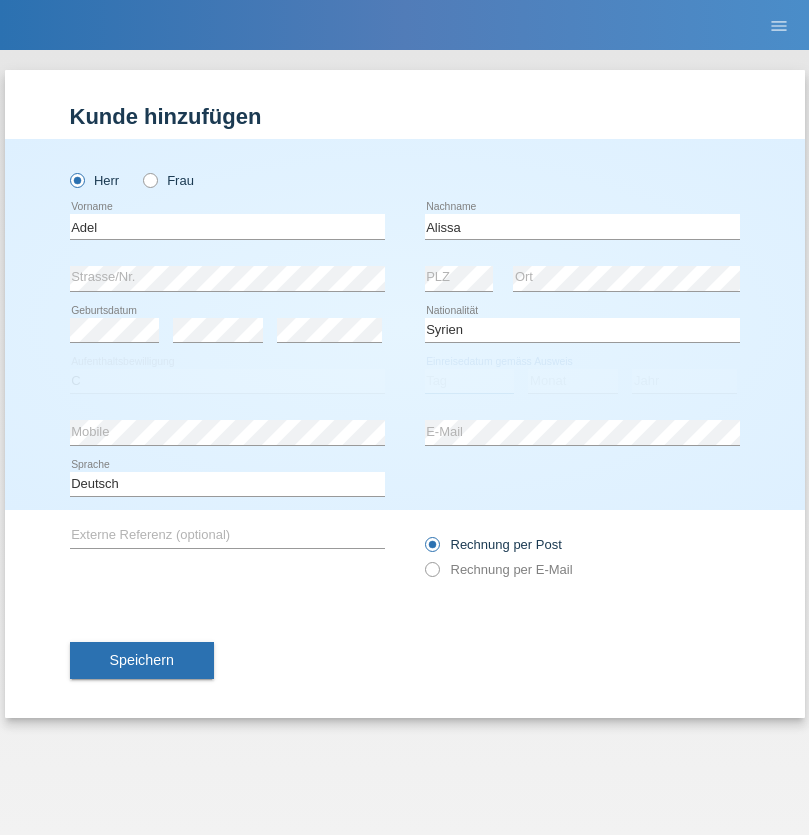 select on "20" 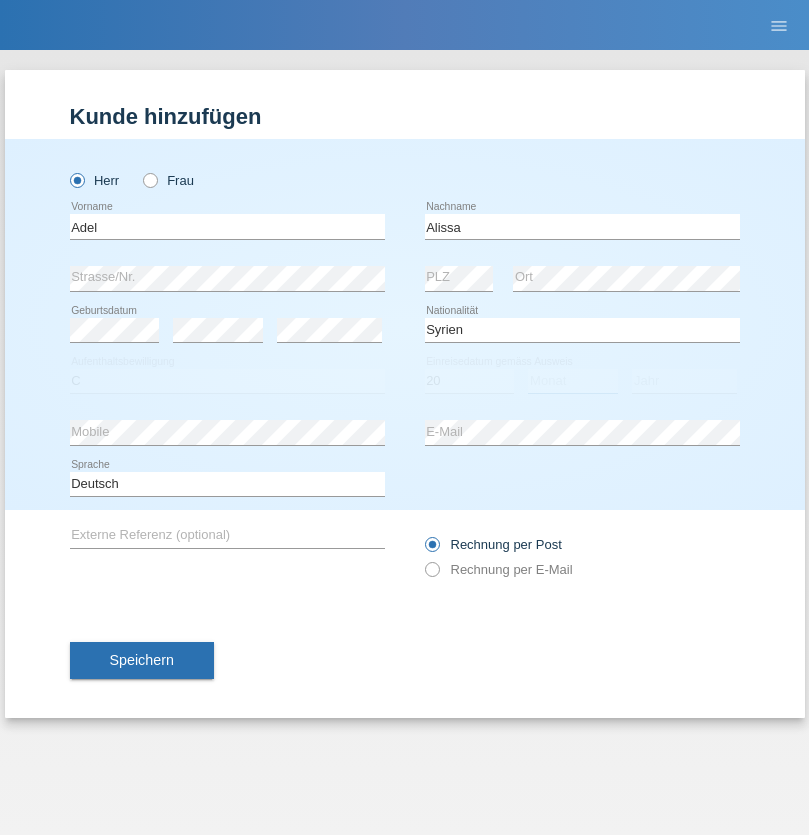 select on "09" 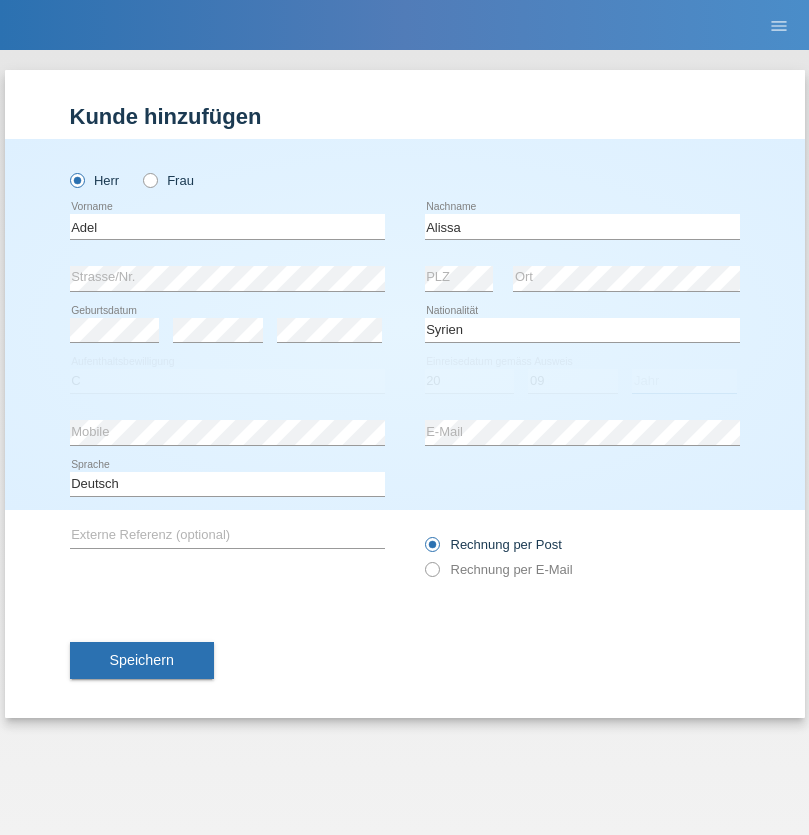 select on "2018" 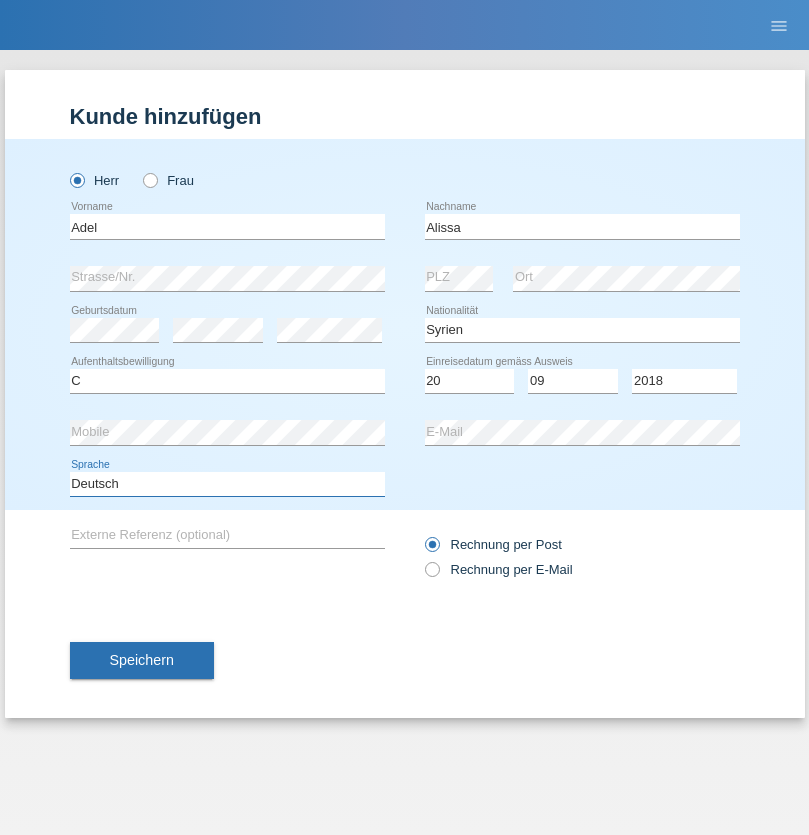 select on "en" 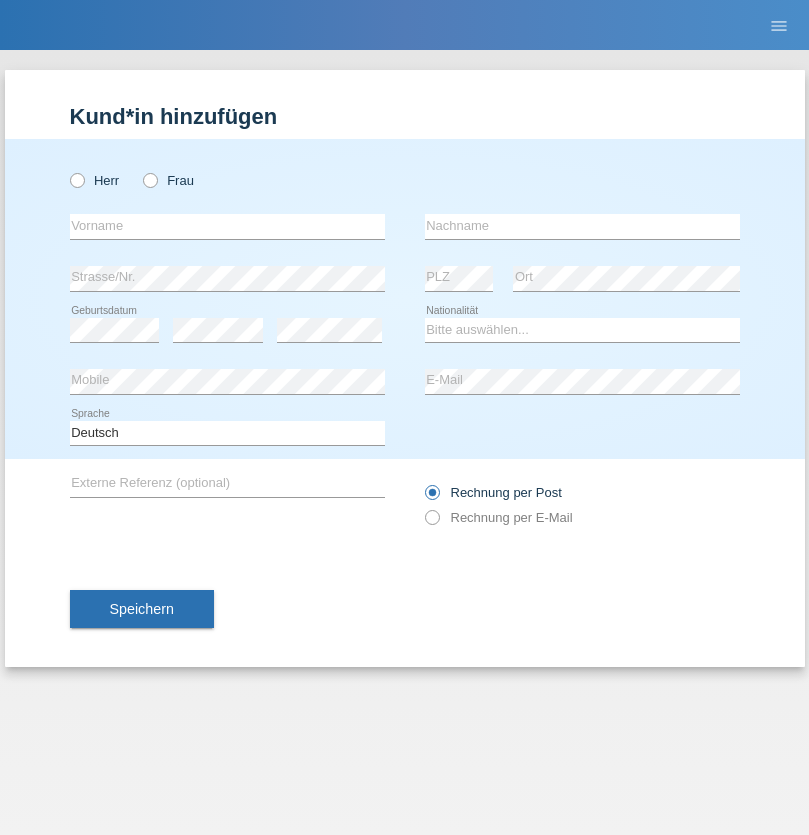 scroll, scrollTop: 0, scrollLeft: 0, axis: both 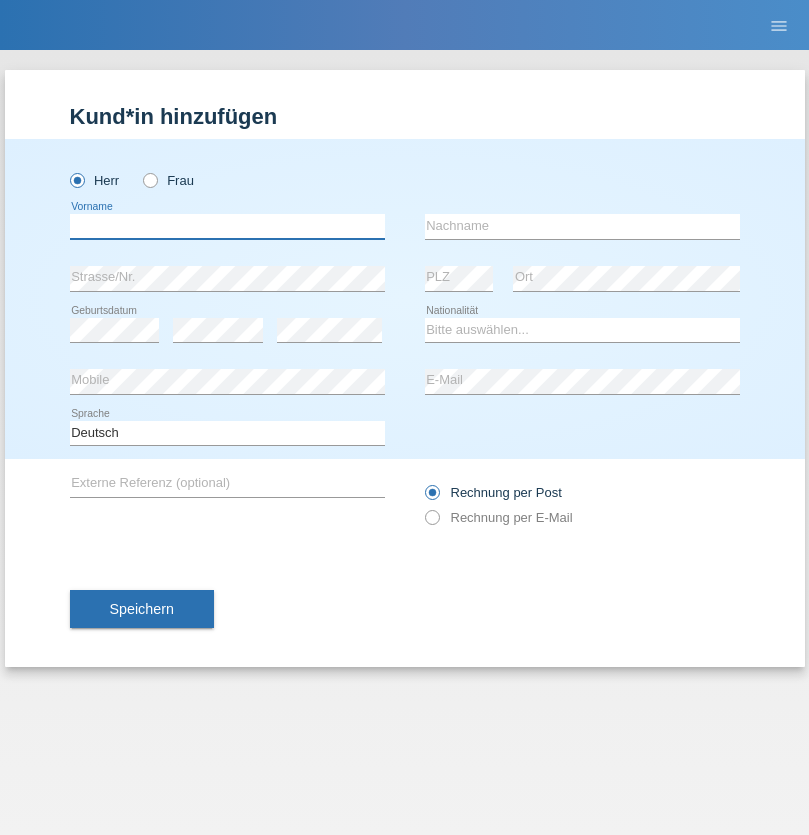 click at bounding box center (227, 226) 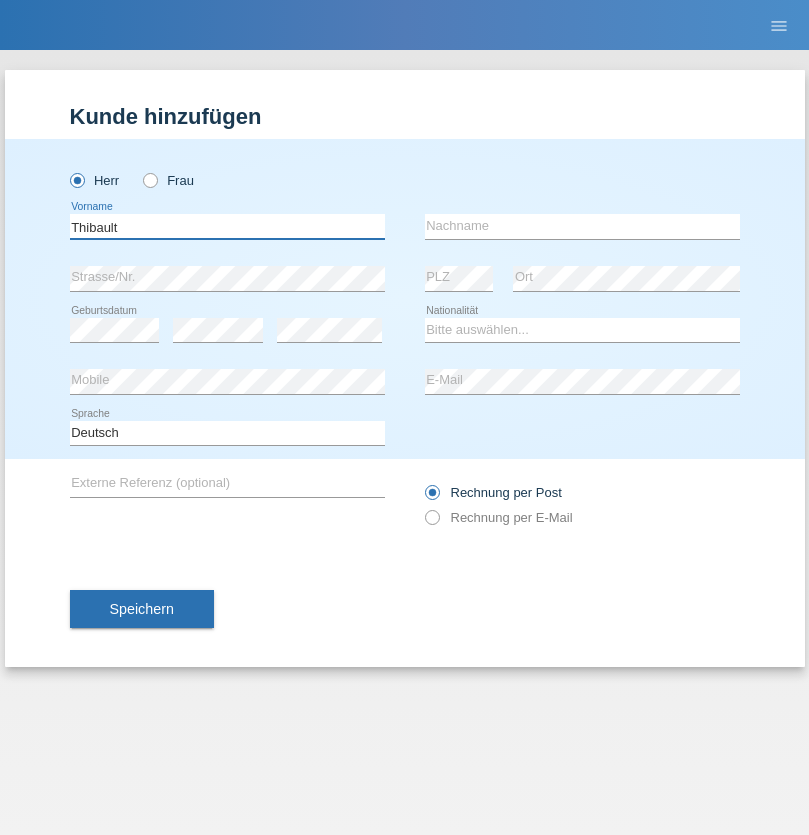 type on "Thibault" 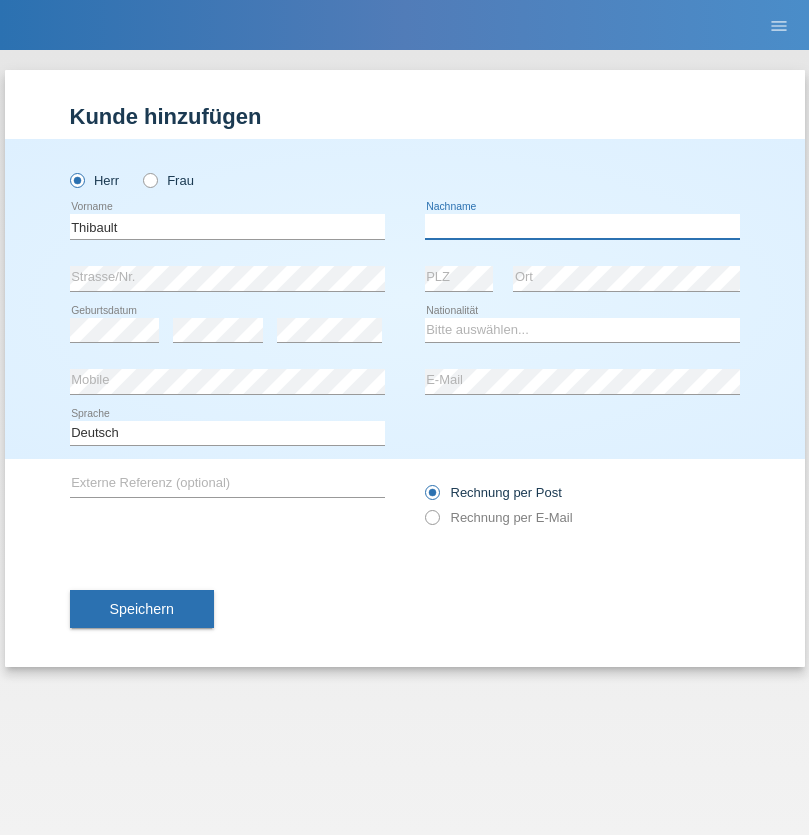 click at bounding box center [582, 226] 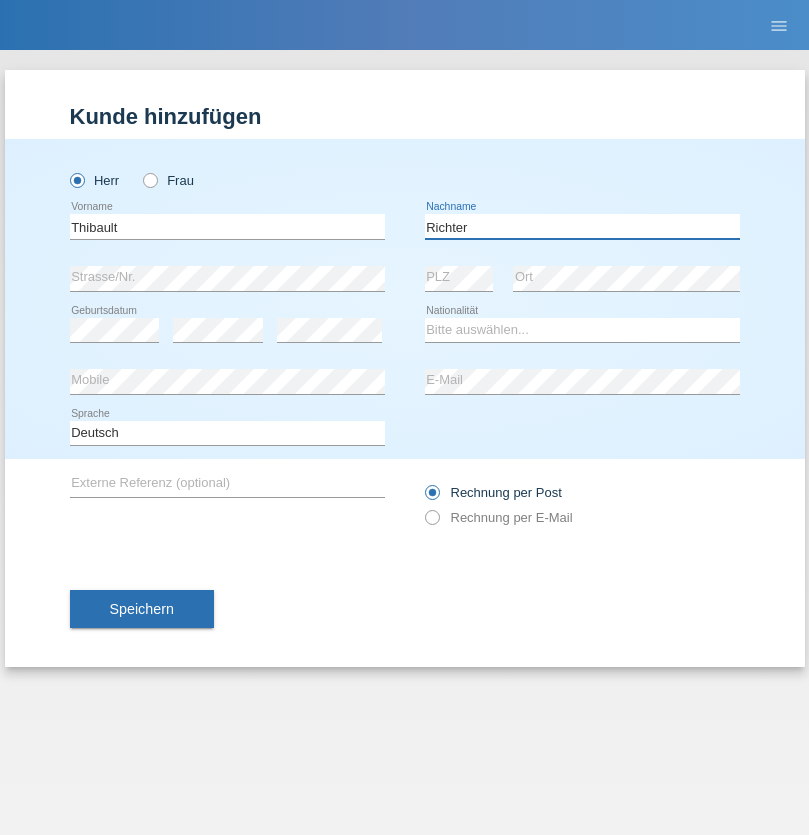 type on "Richter" 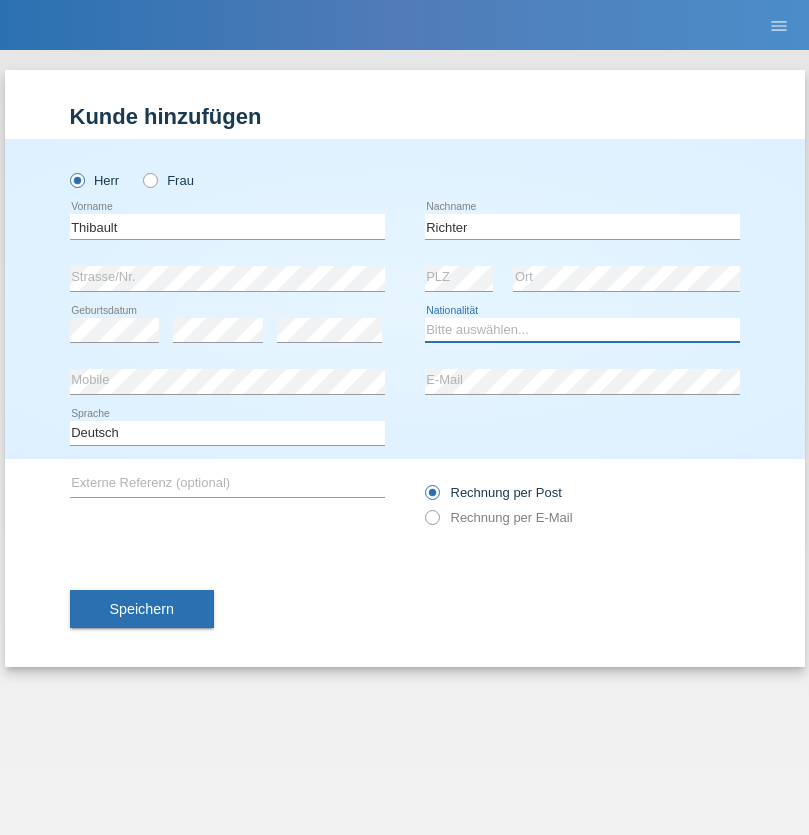 select on "CH" 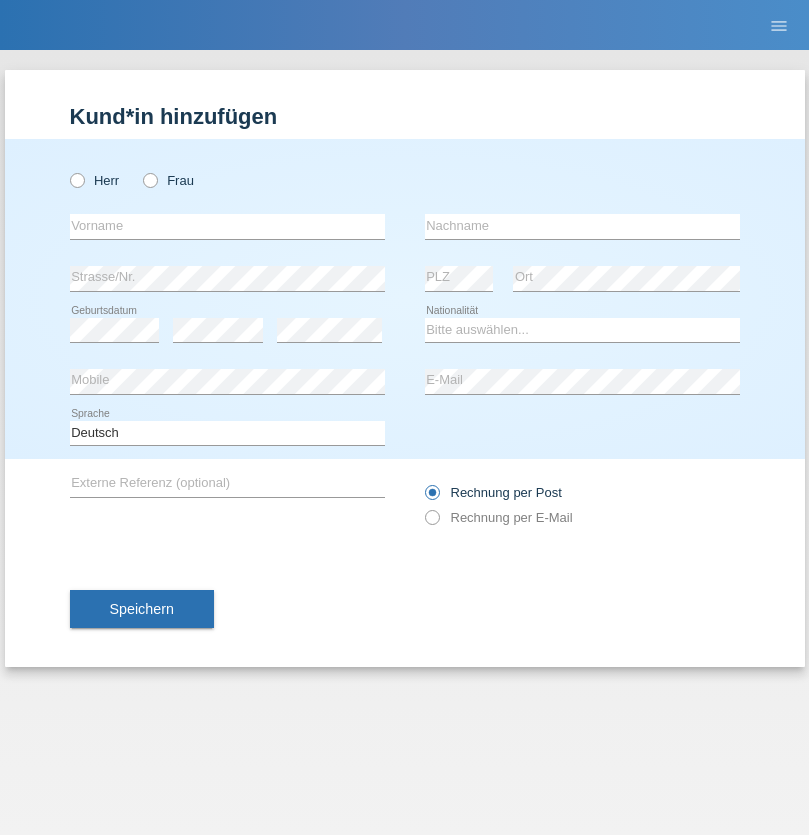 scroll, scrollTop: 0, scrollLeft: 0, axis: both 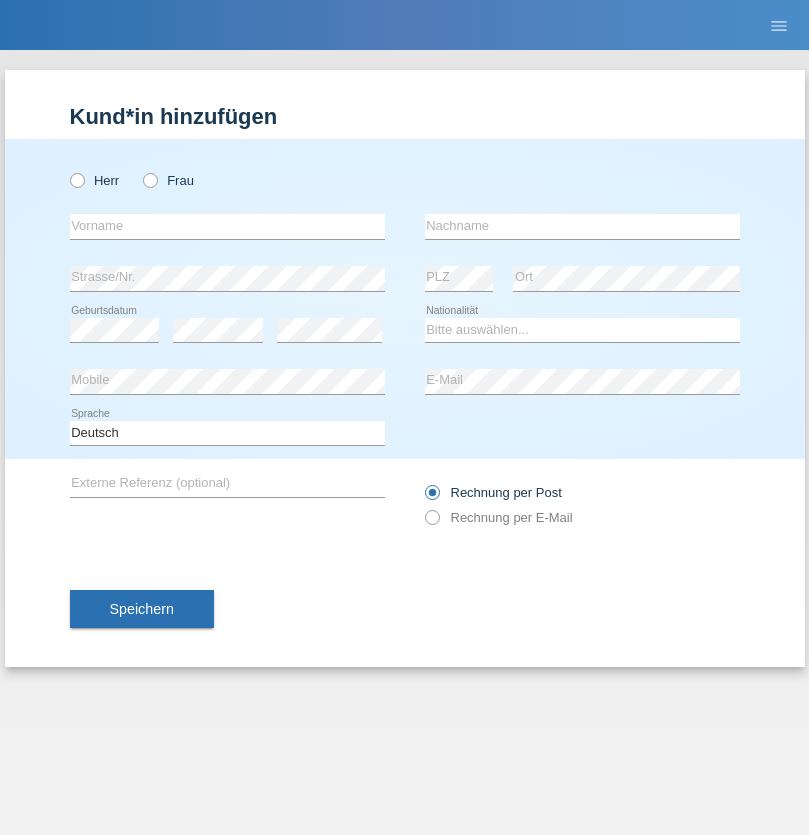 radio on "true" 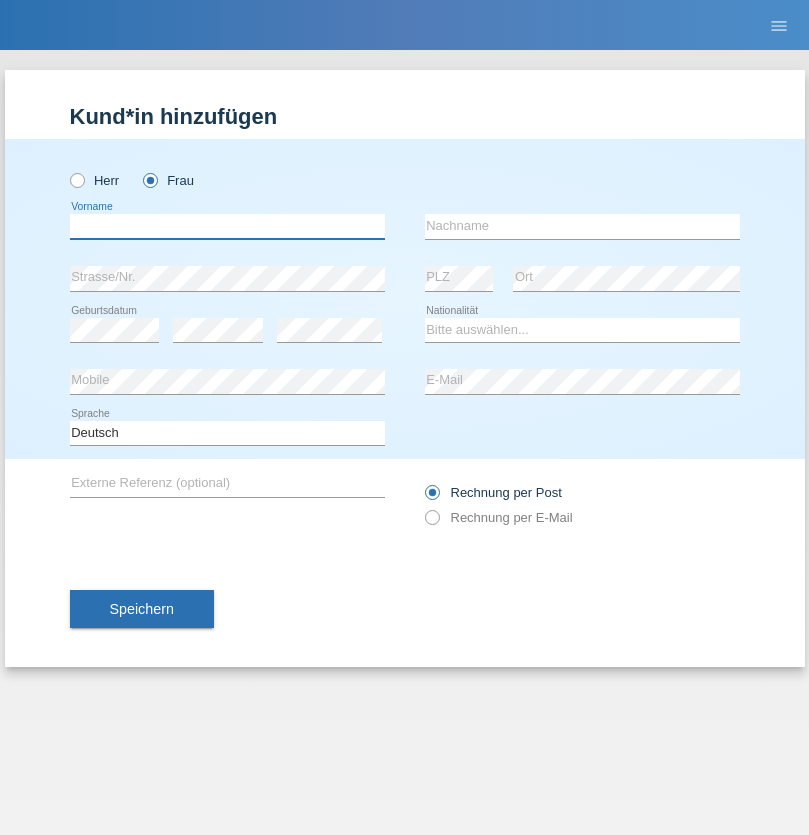 click at bounding box center [227, 226] 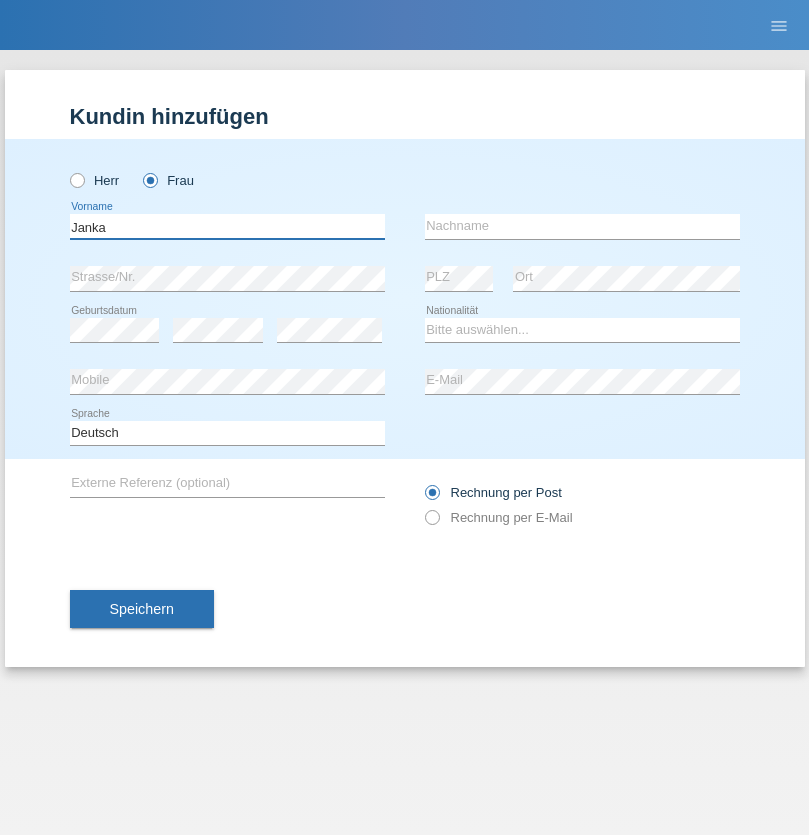 type on "Janka" 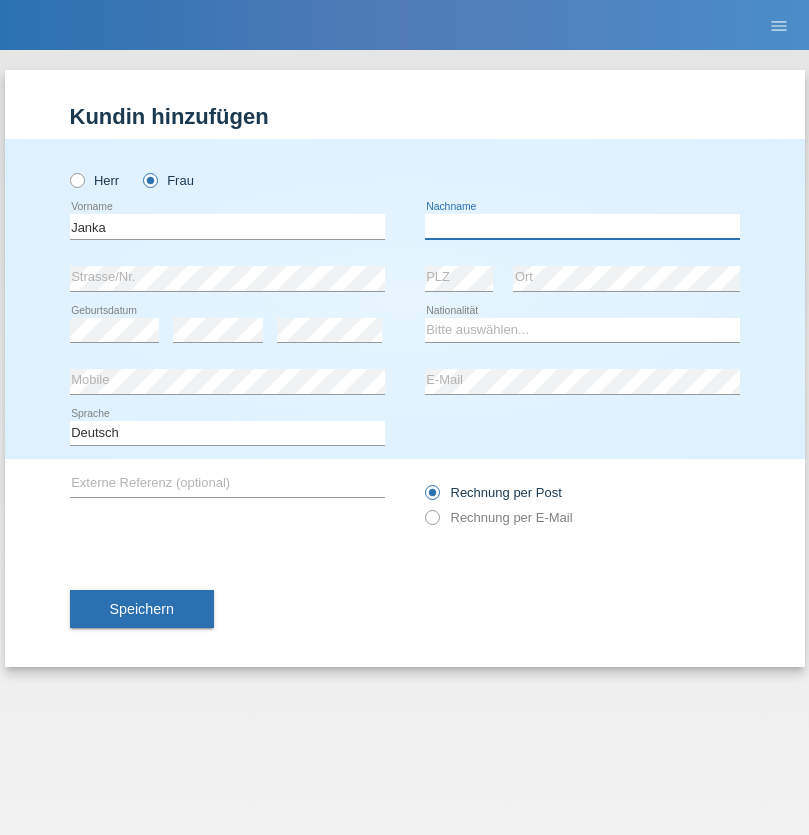 click at bounding box center [582, 226] 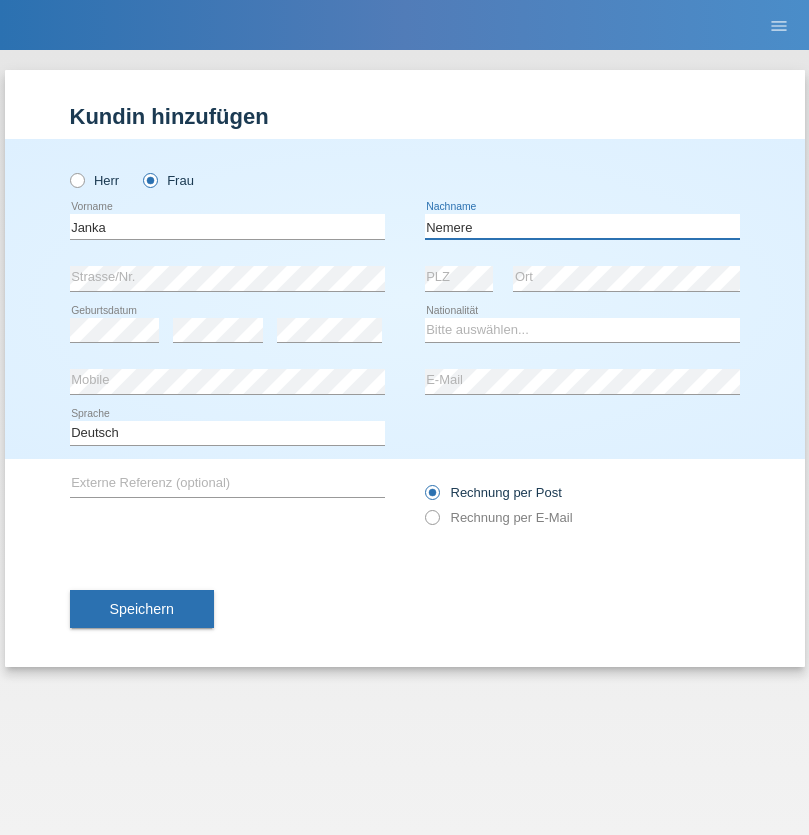 type on "Nemere" 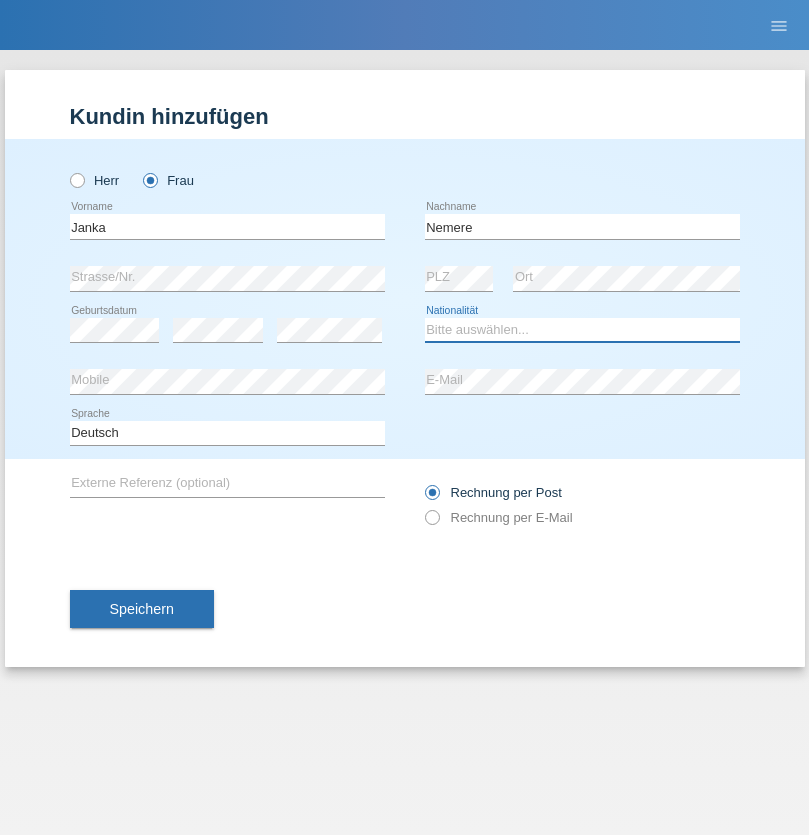 select on "HU" 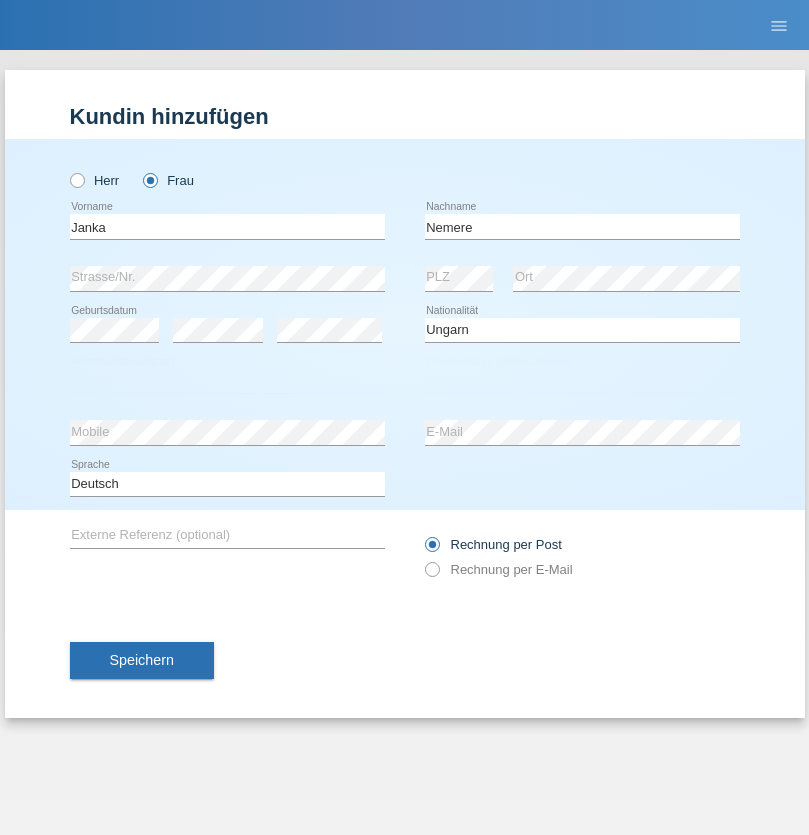 select on "C" 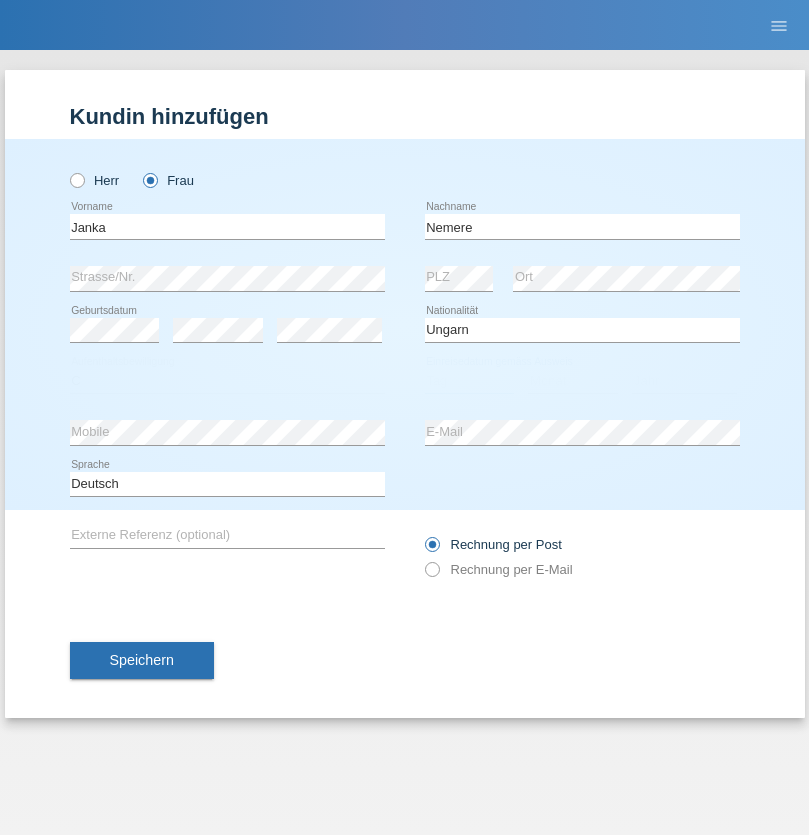 select on "13" 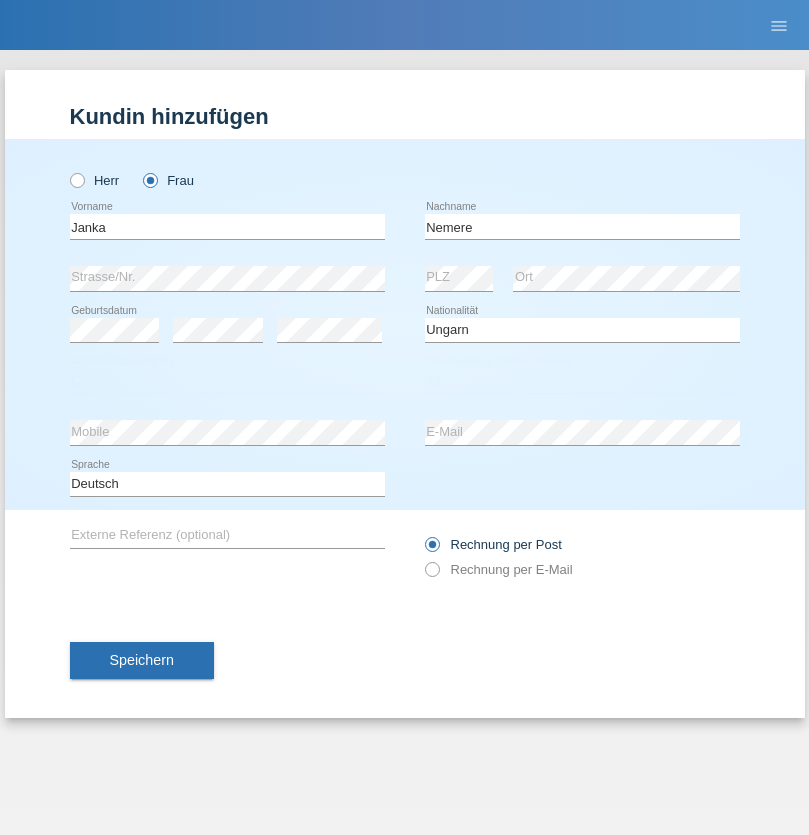 select on "12" 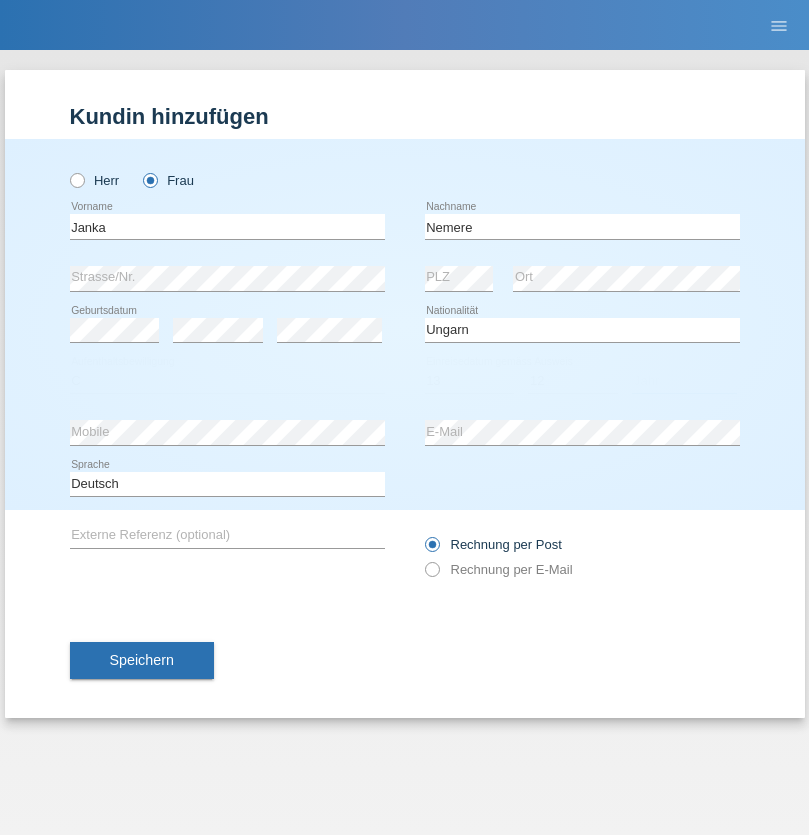select on "2021" 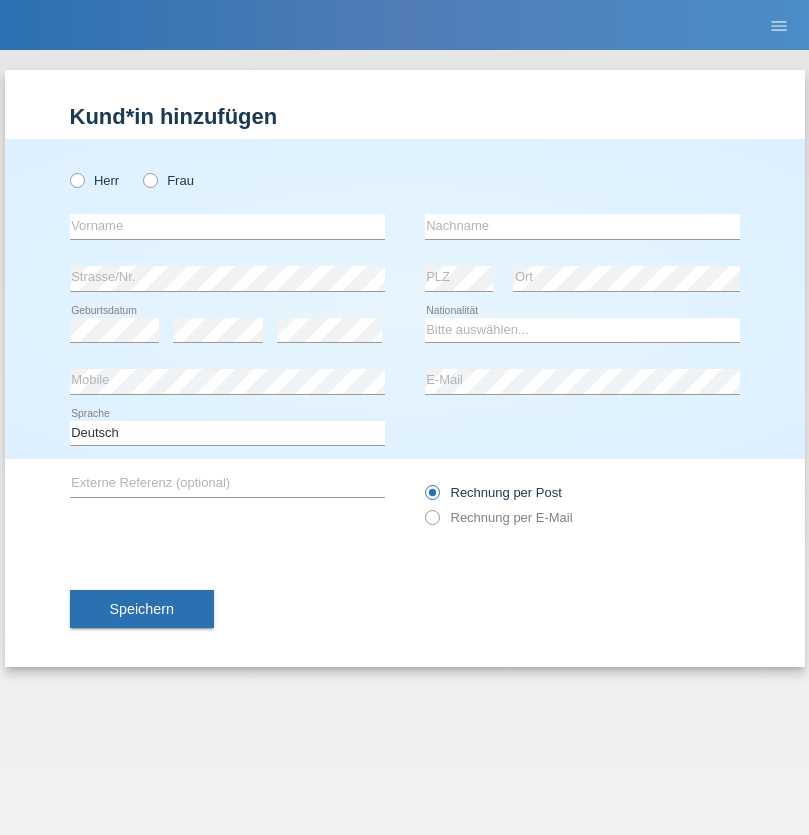 scroll, scrollTop: 0, scrollLeft: 0, axis: both 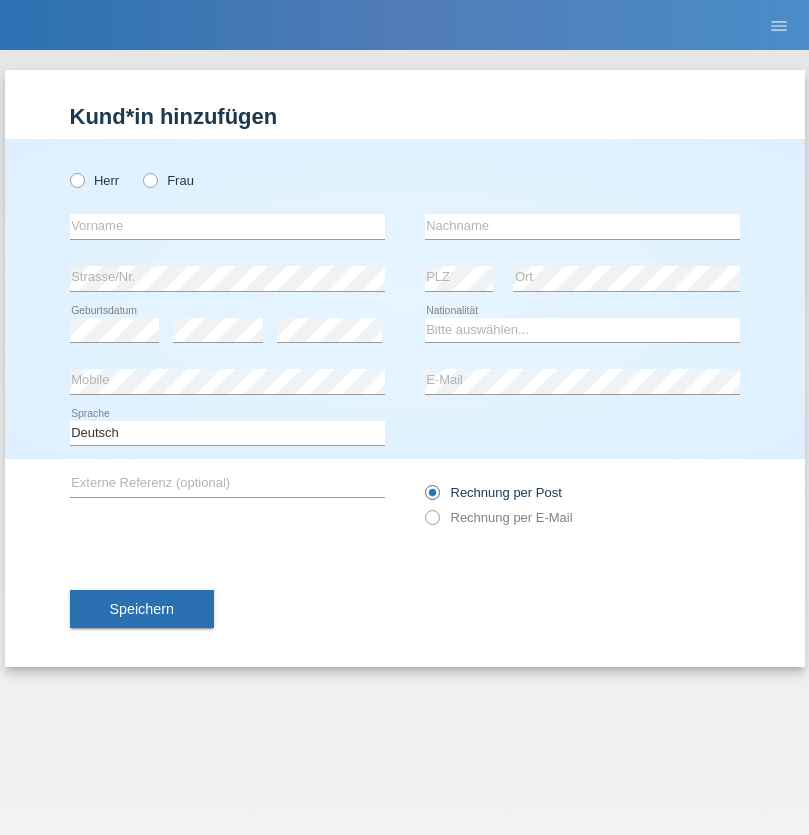 radio on "true" 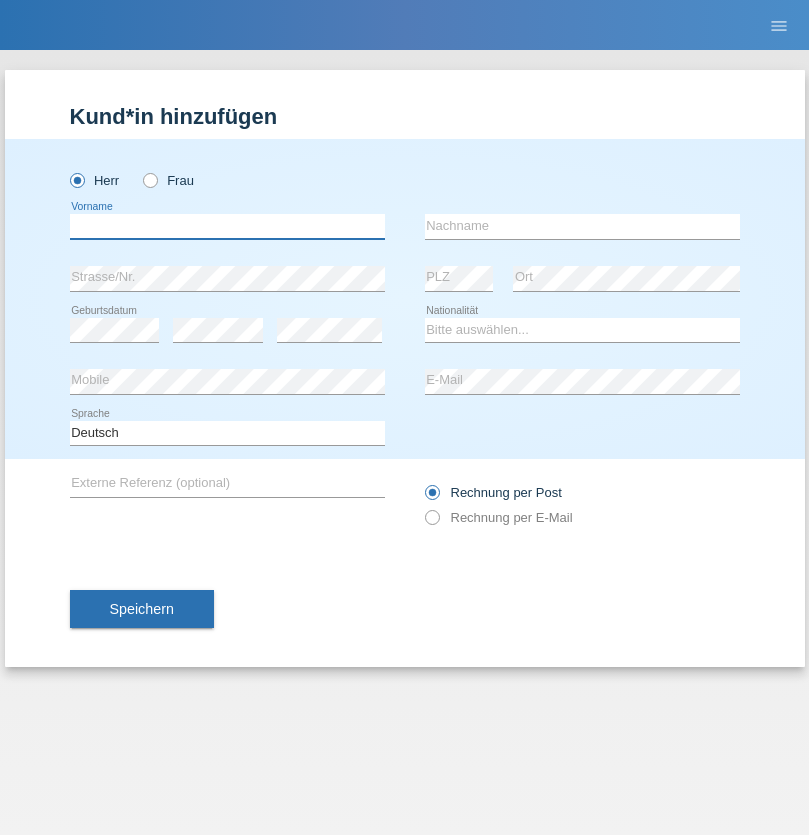 click at bounding box center (227, 226) 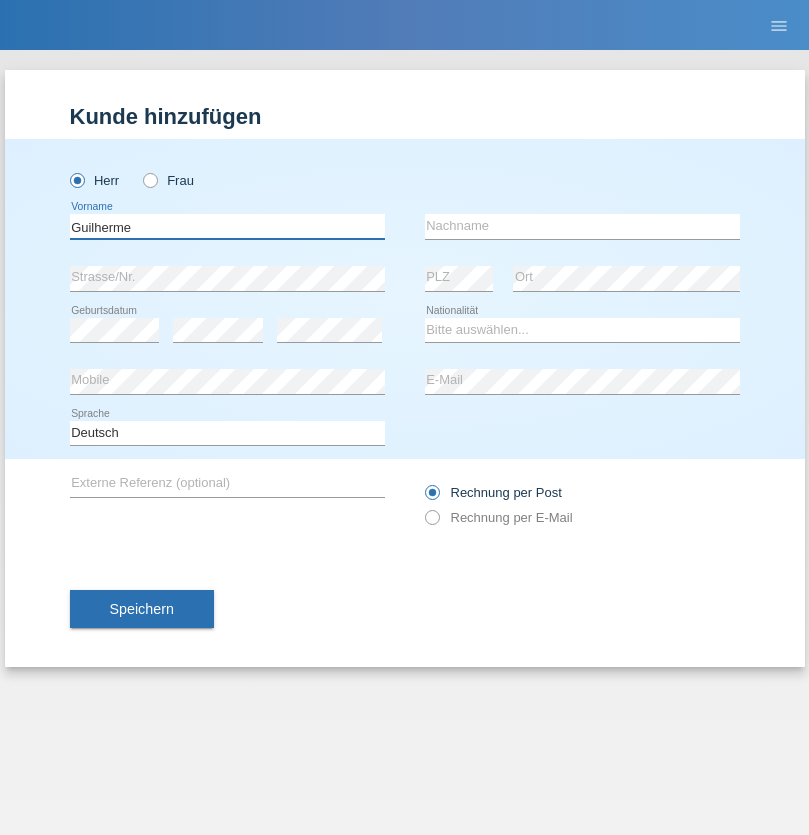 type on "Guilherme" 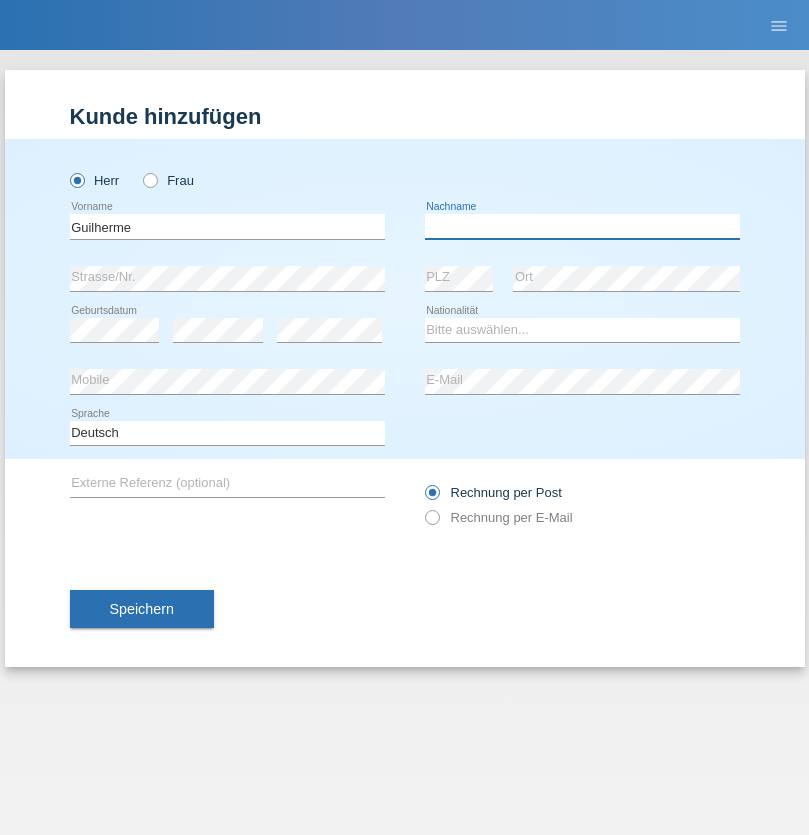 click at bounding box center [582, 226] 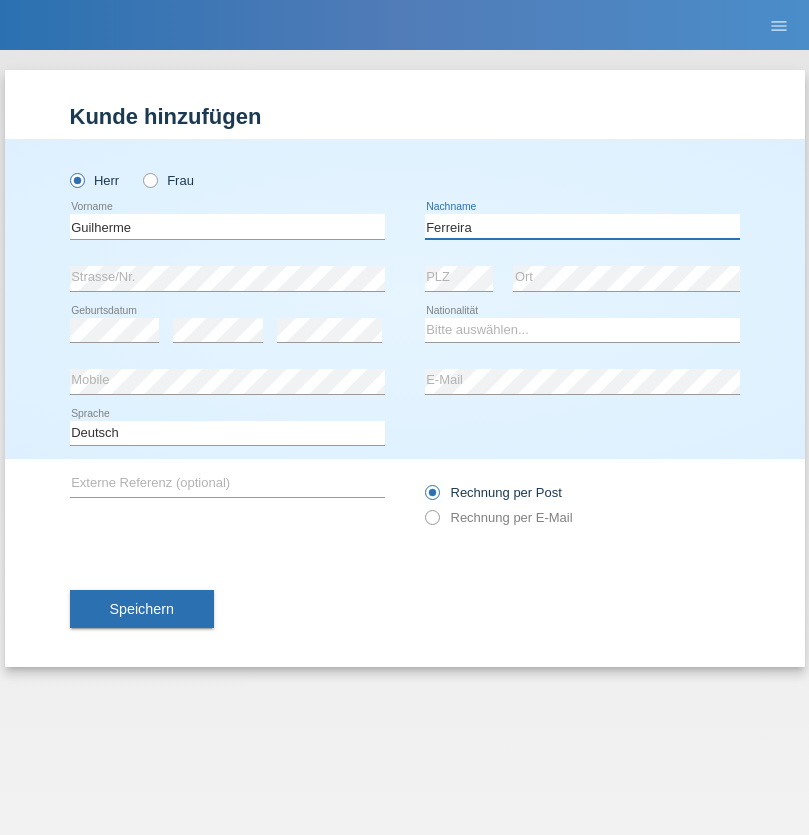type on "Ferreira" 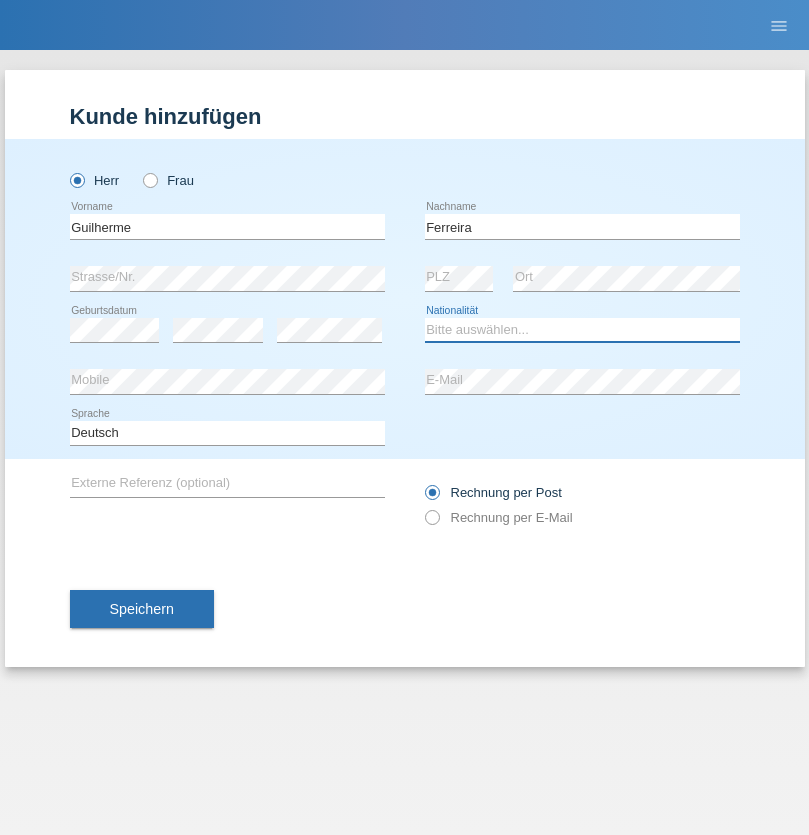 select on "PT" 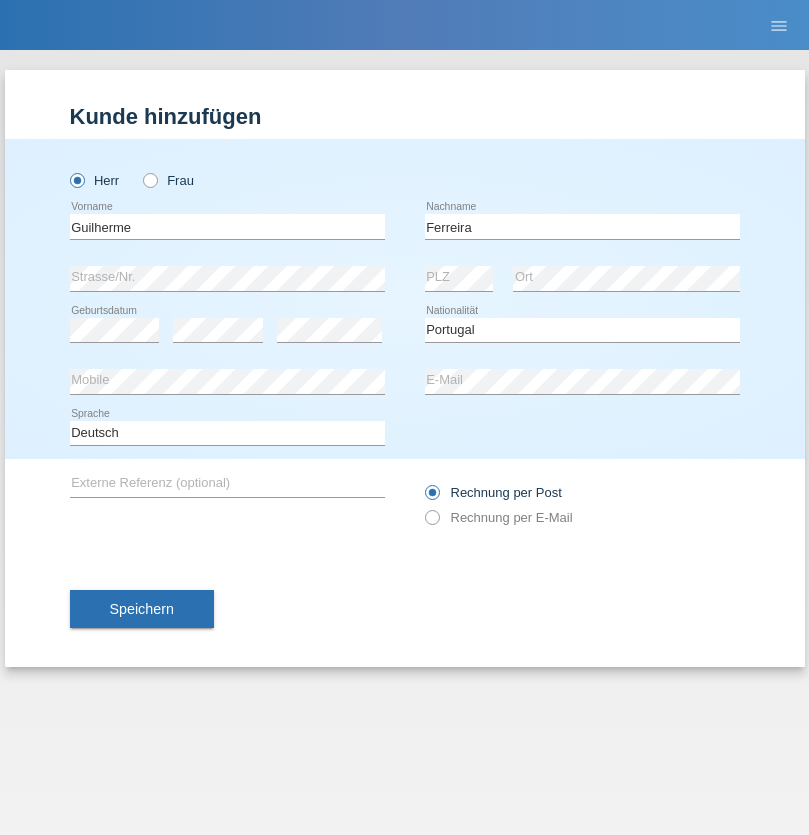 select on "C" 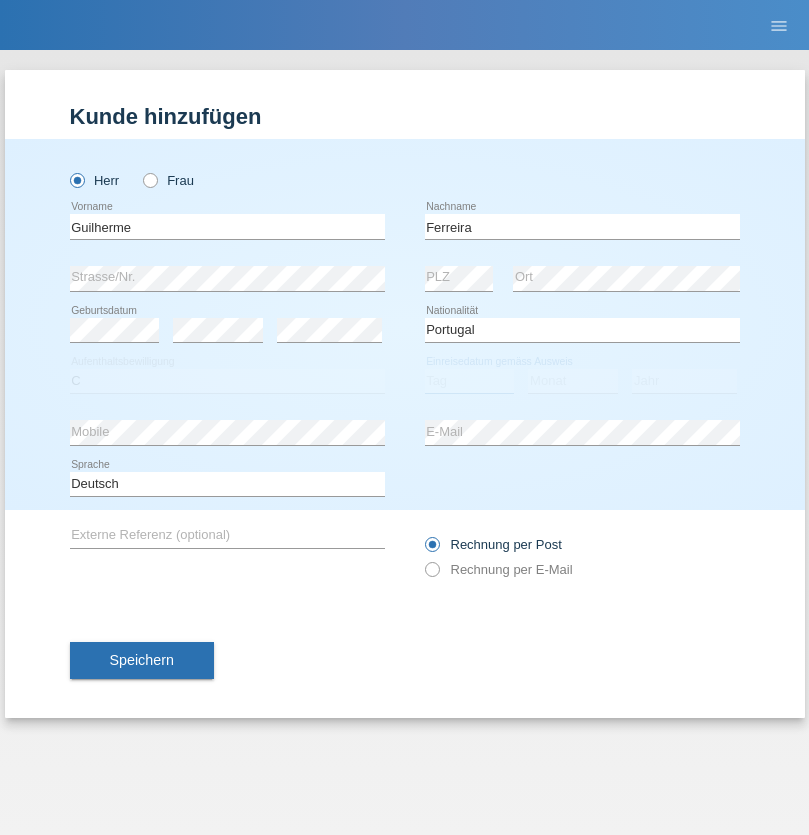 select on "04" 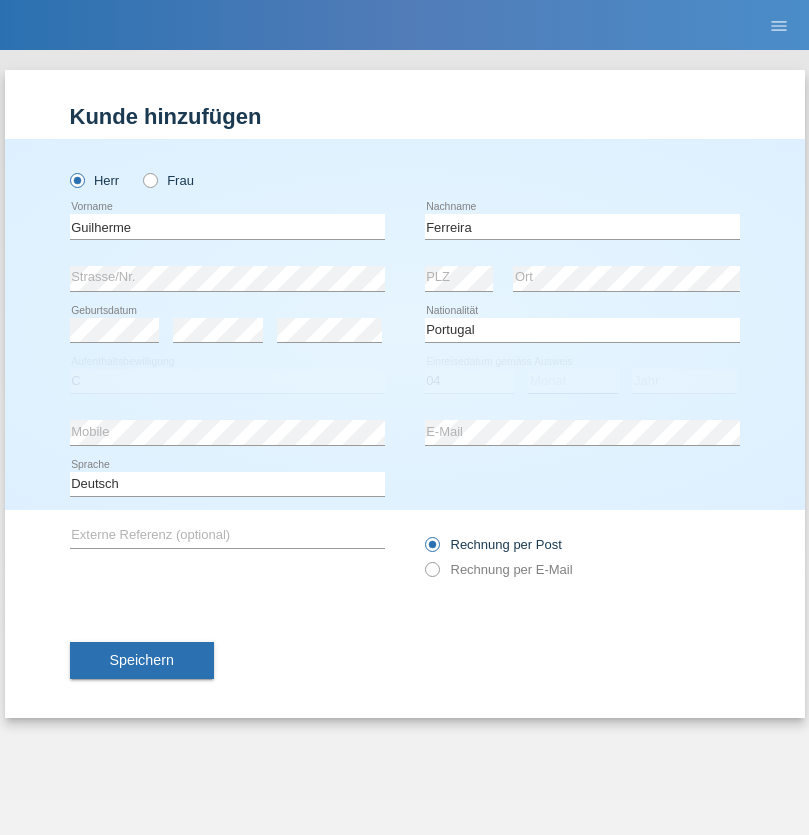 select on "09" 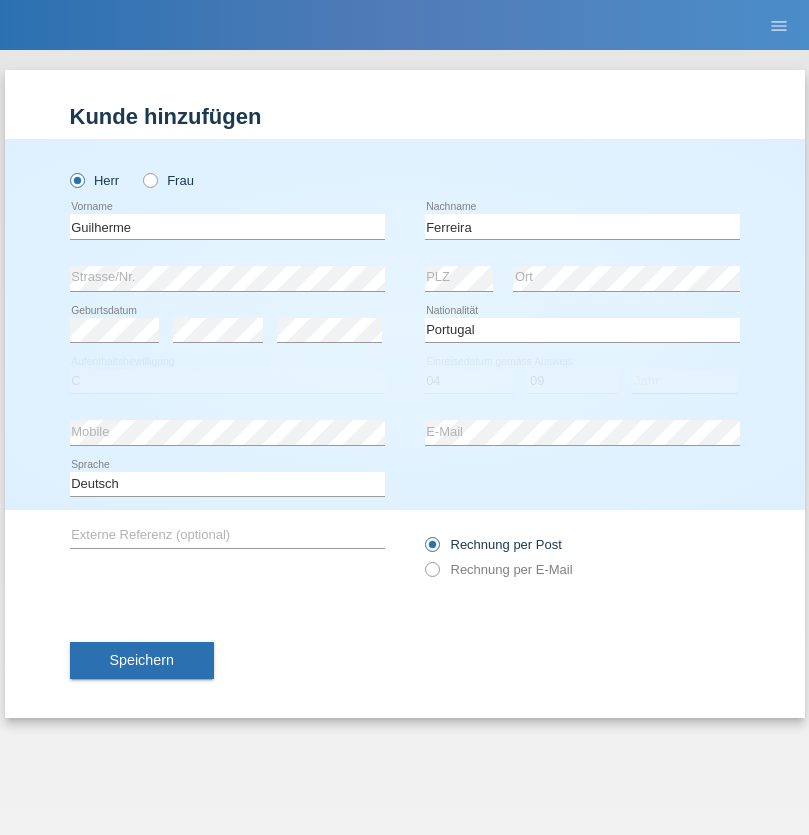 select on "2021" 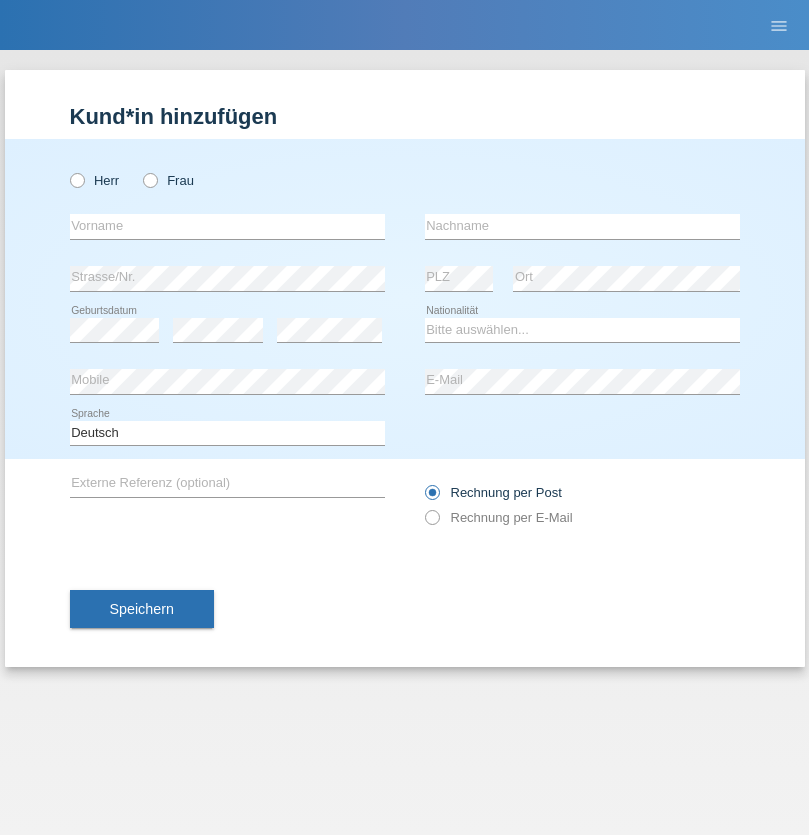scroll, scrollTop: 0, scrollLeft: 0, axis: both 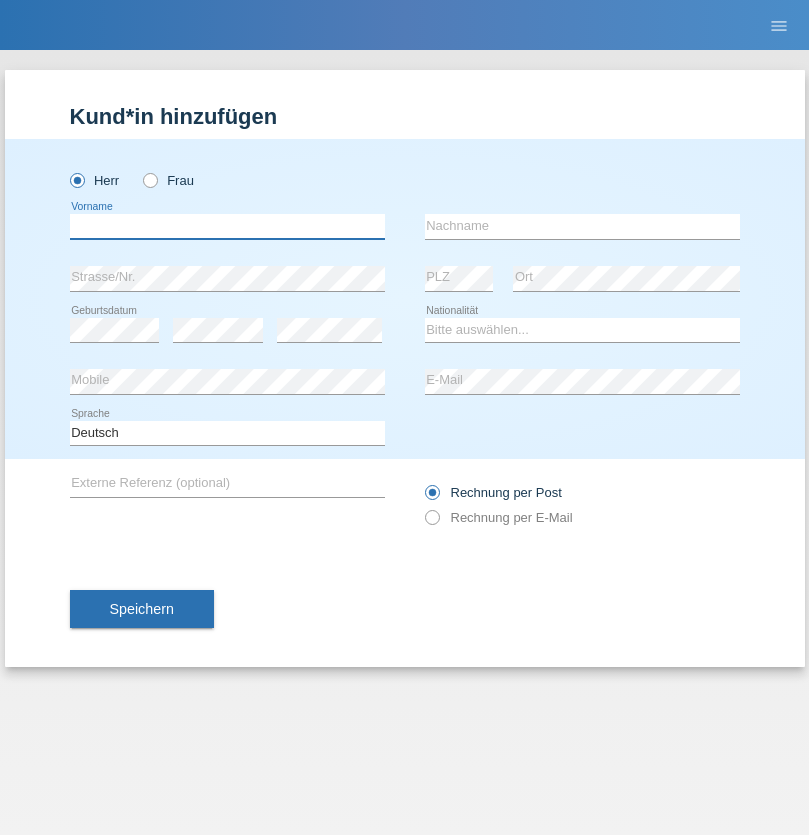 click at bounding box center [227, 226] 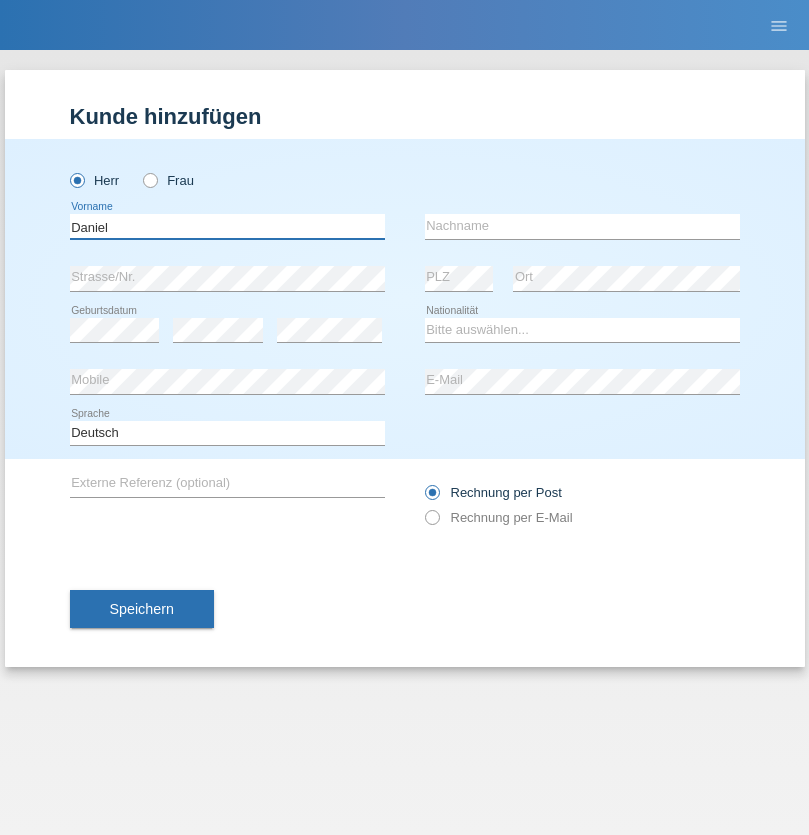 type on "Daniel" 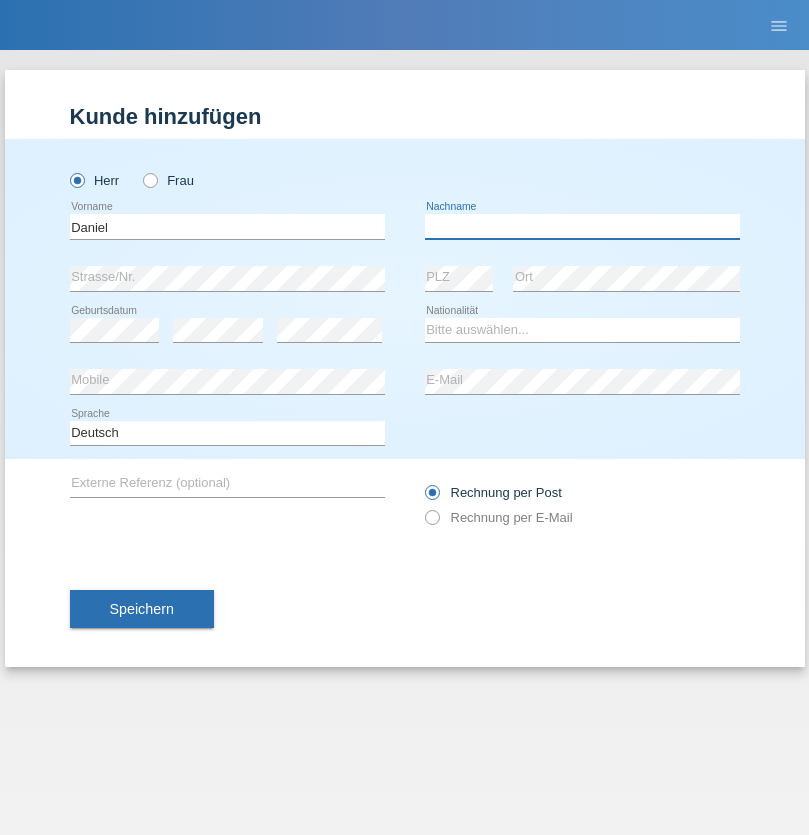 click at bounding box center (582, 226) 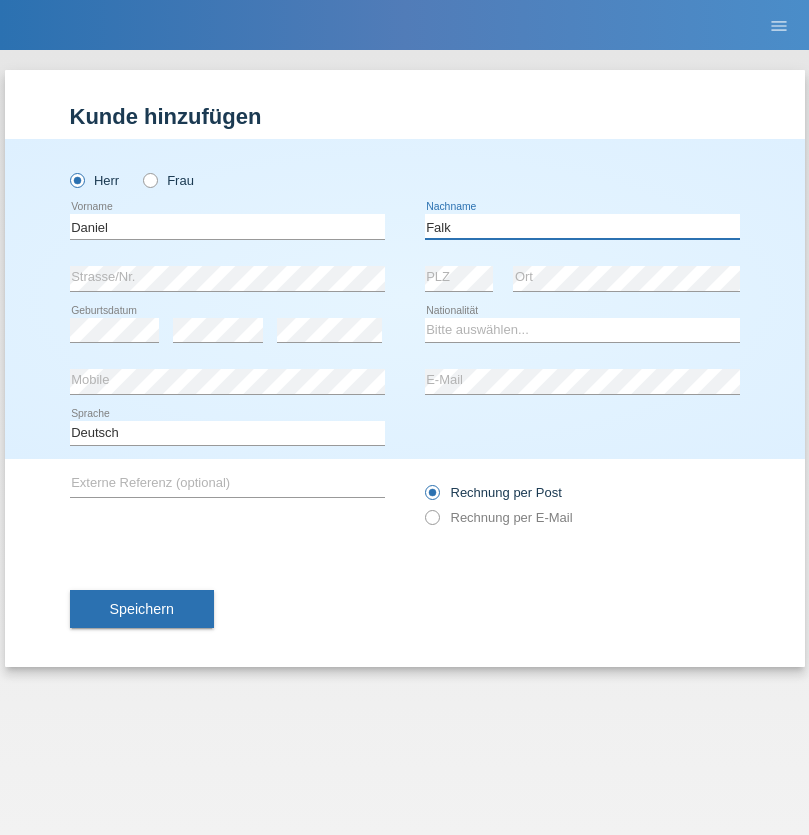 type on "Falk" 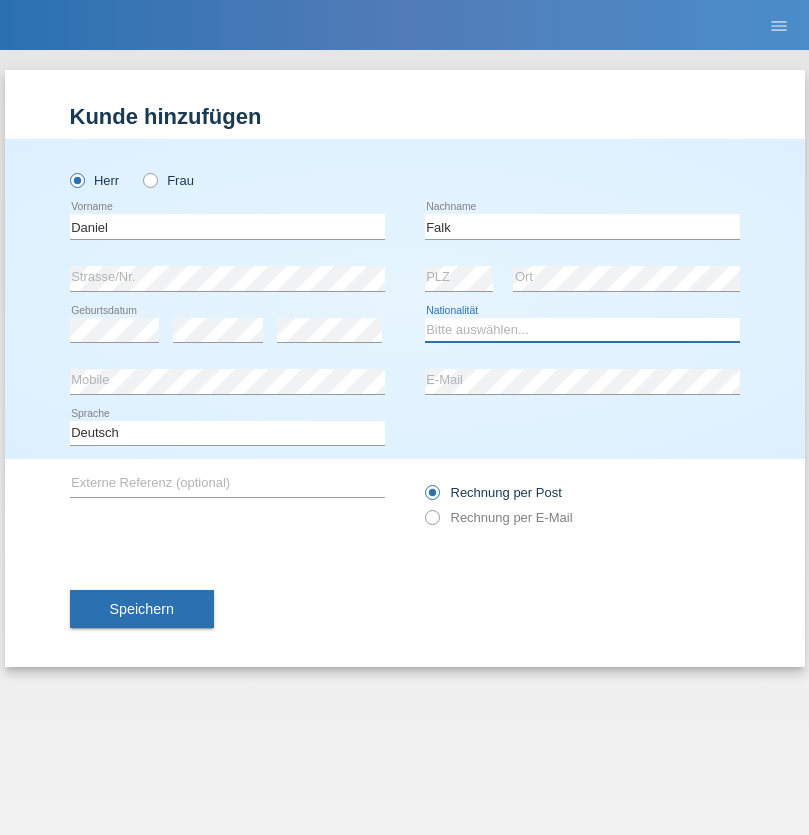 select on "CH" 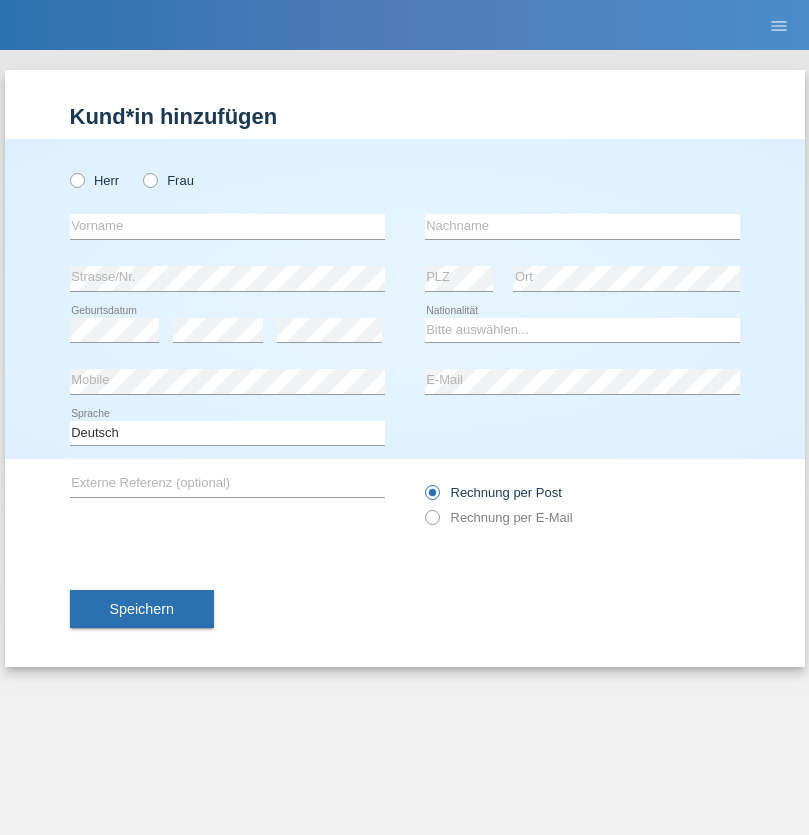 scroll, scrollTop: 0, scrollLeft: 0, axis: both 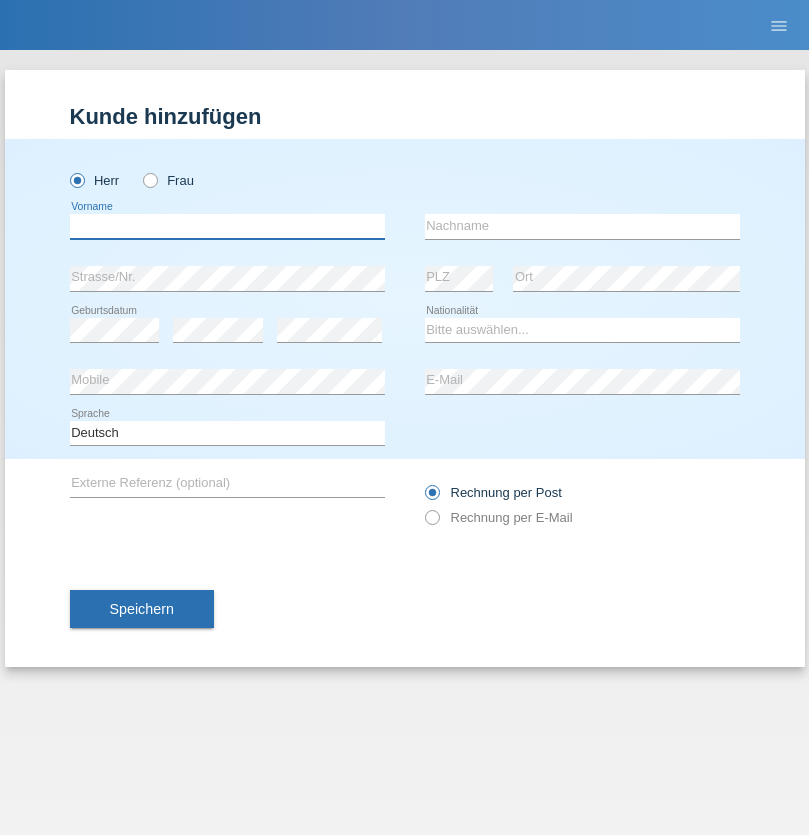 click at bounding box center (227, 226) 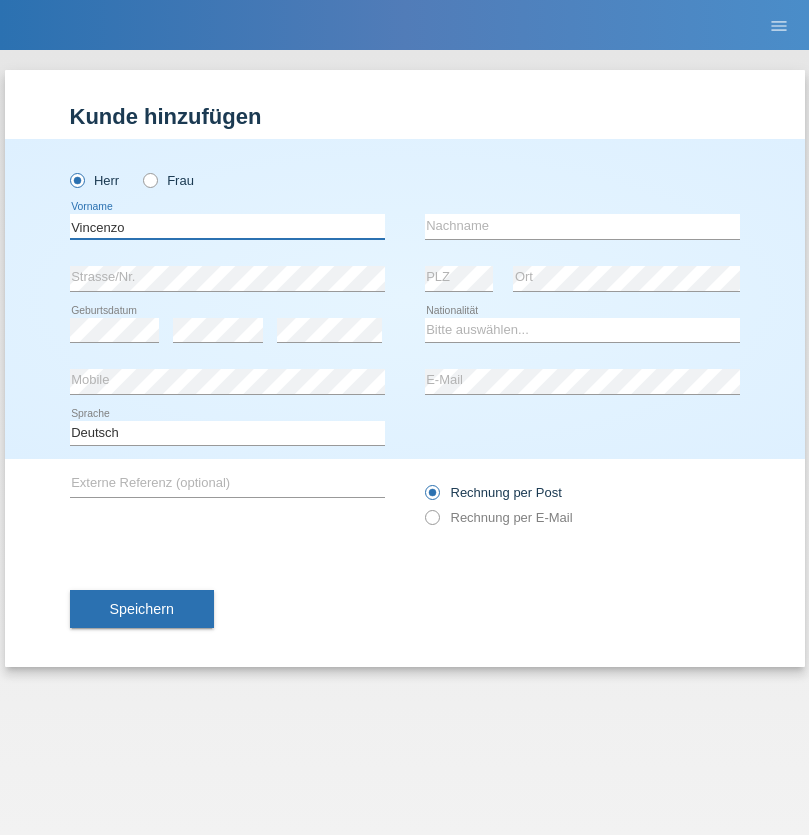 type on "Vincenzo" 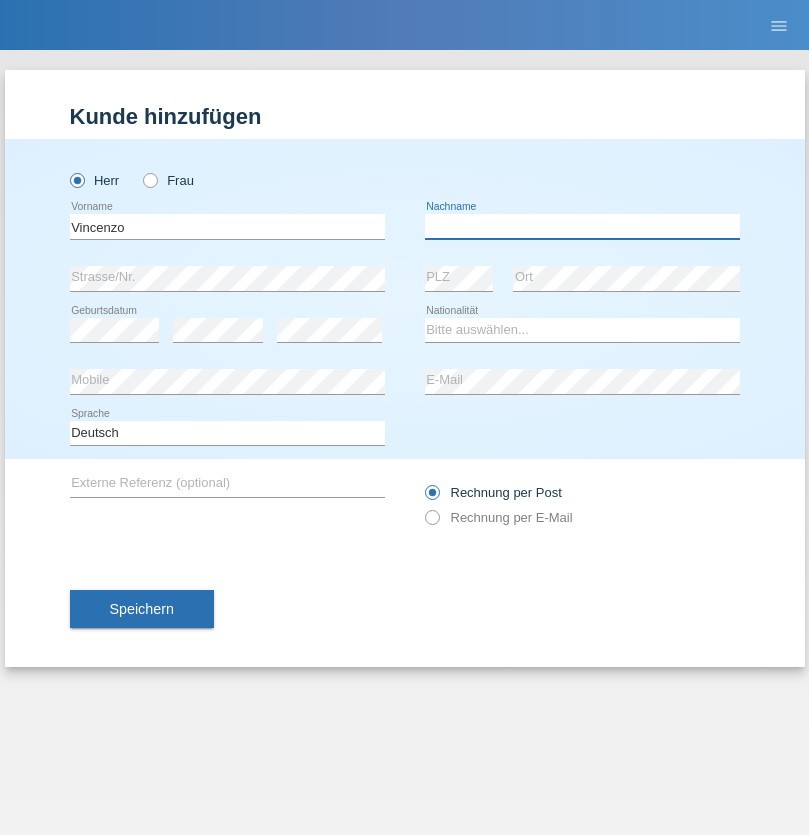 click at bounding box center (582, 226) 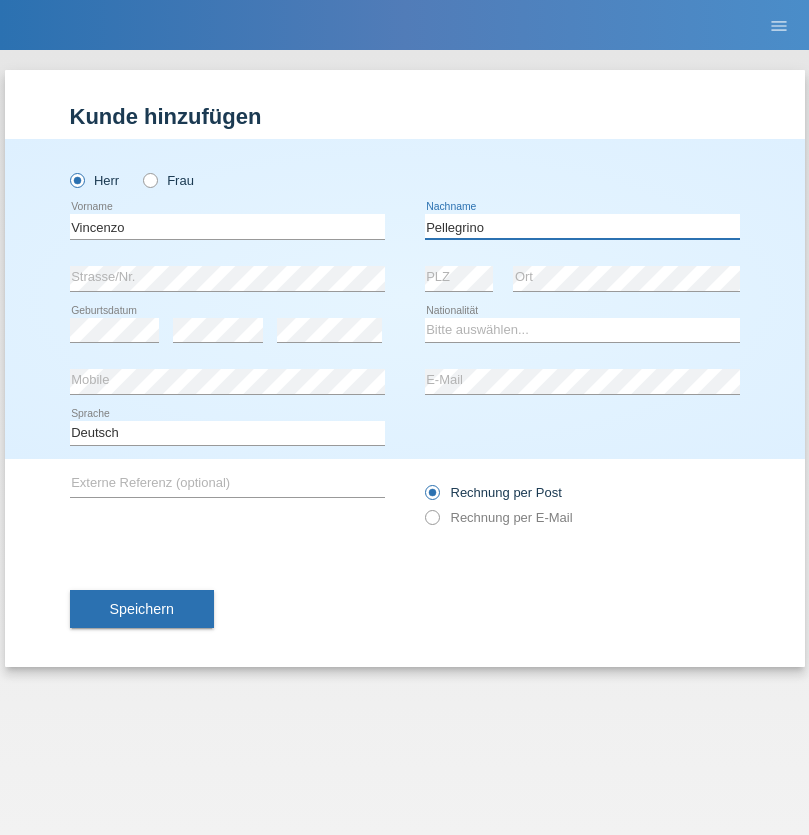 type on "Pellegrino" 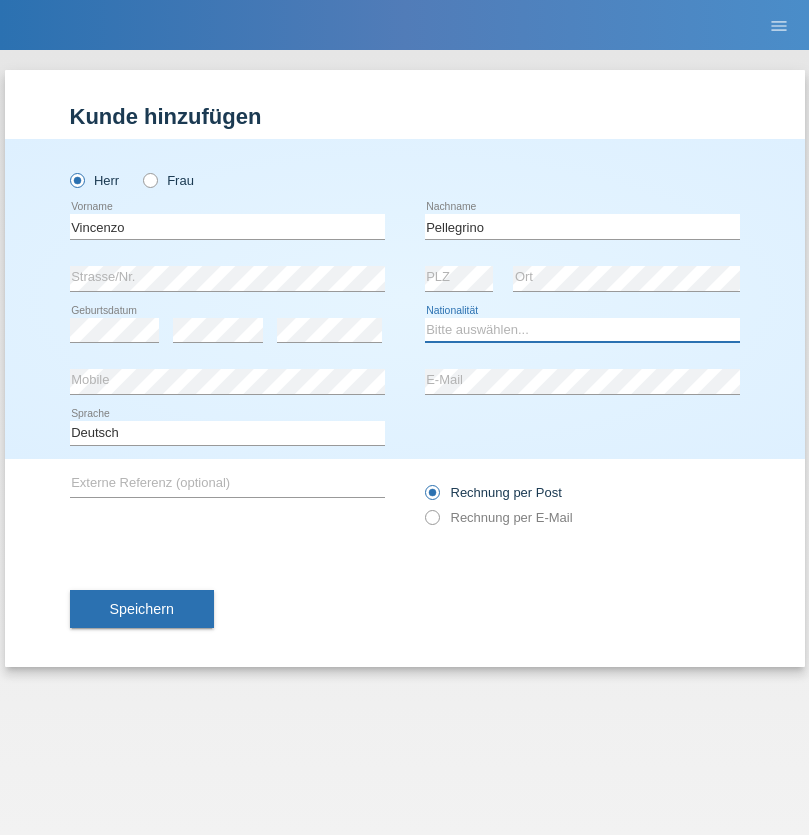 select on "IT" 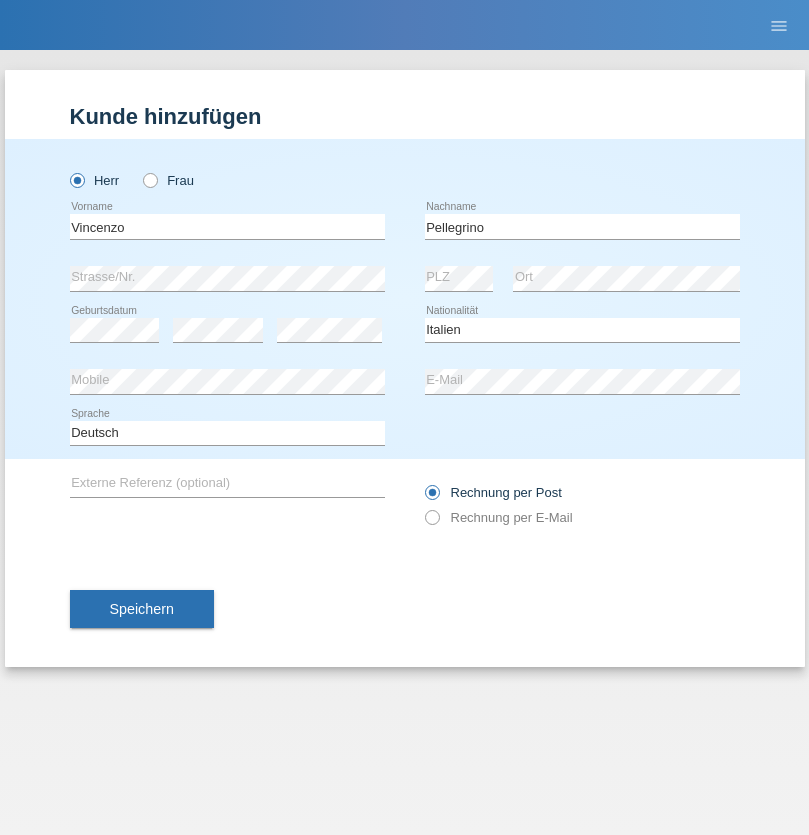 select on "C" 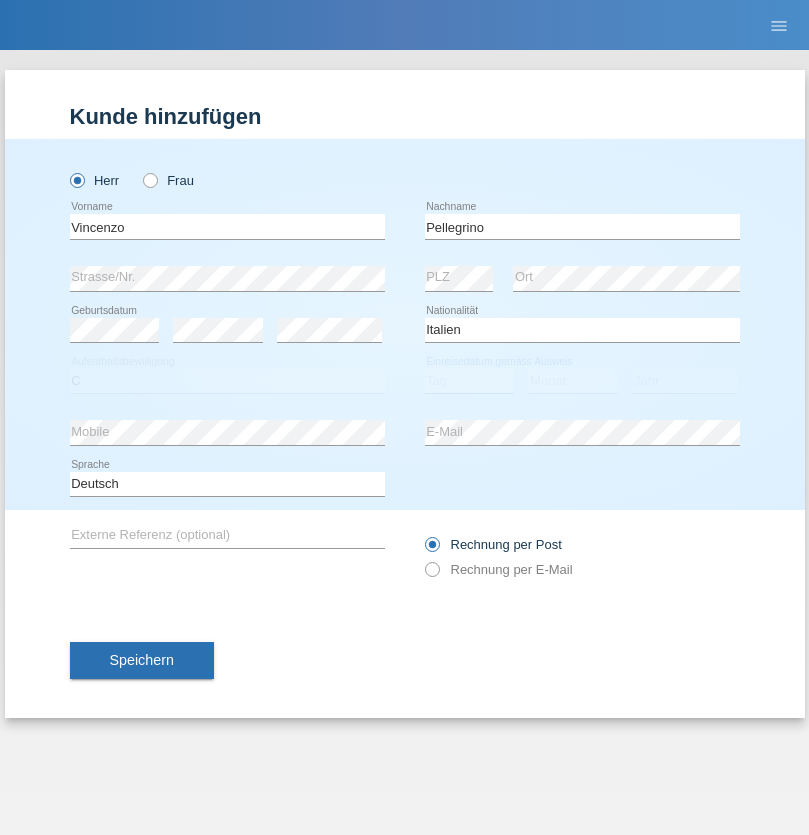 select on "07" 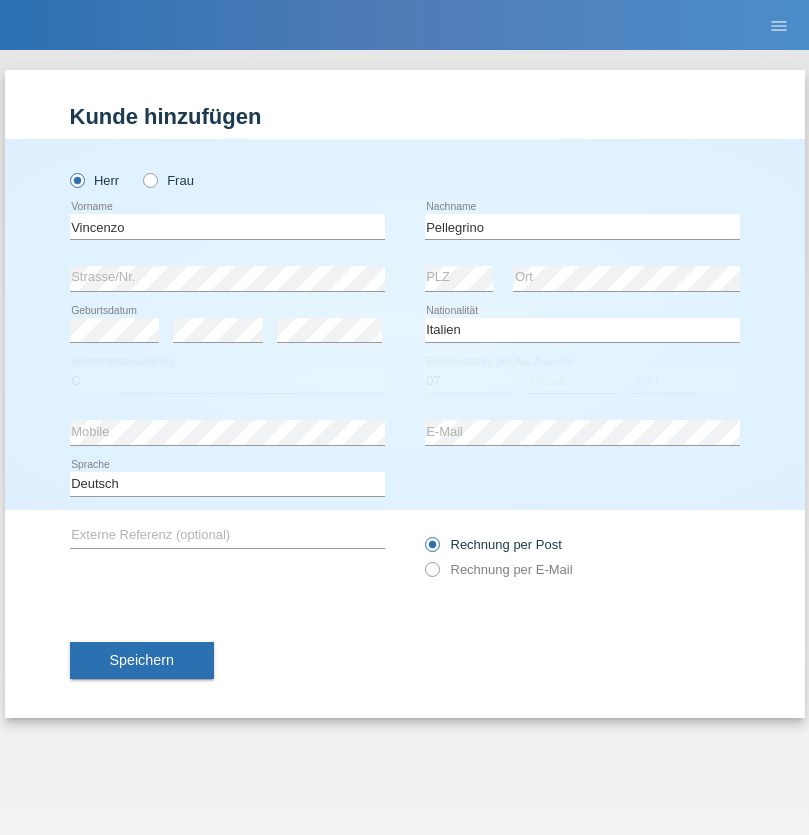 select on "07" 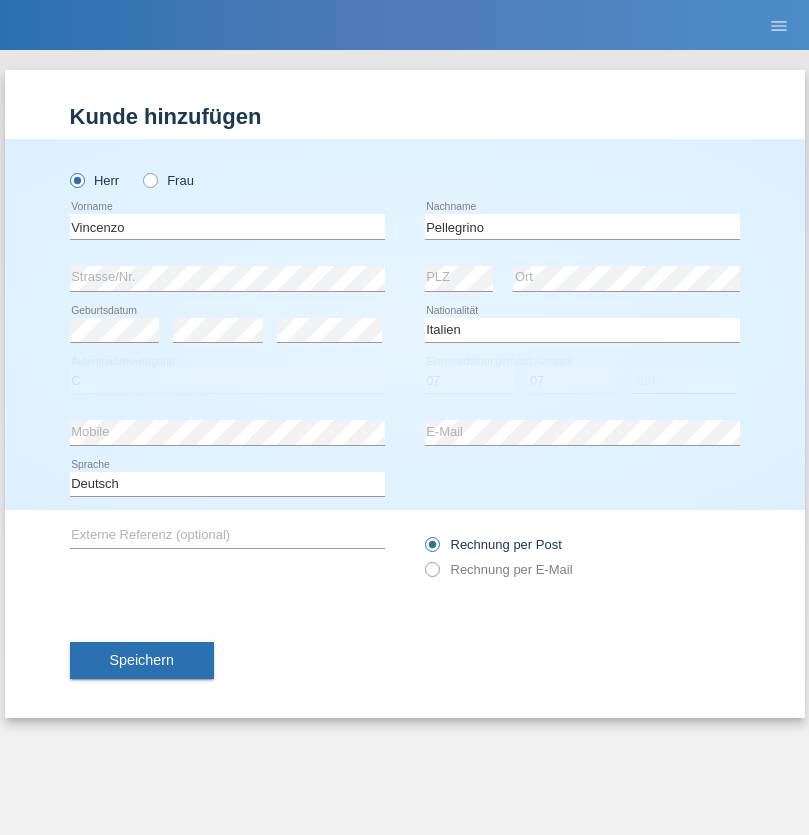 select on "2021" 